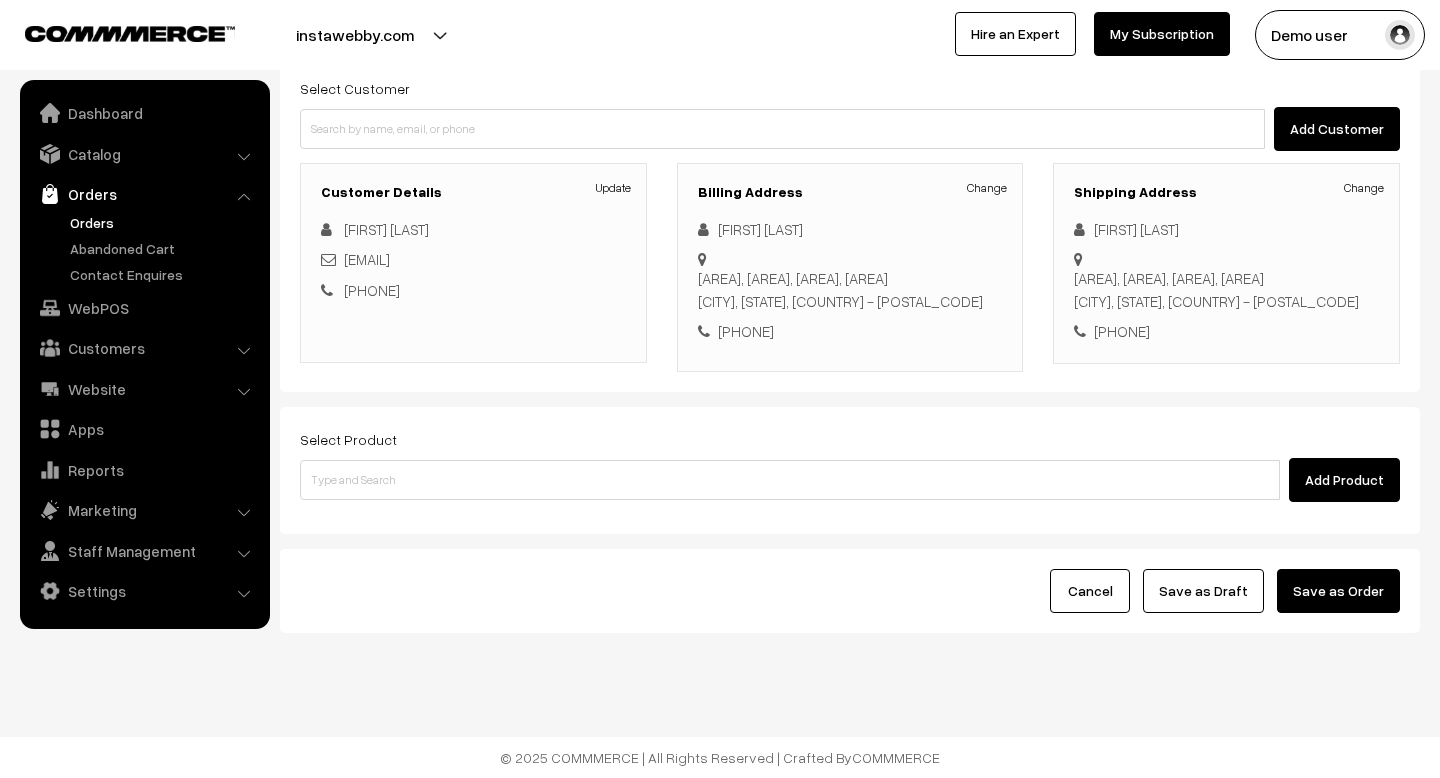 scroll, scrollTop: 0, scrollLeft: 0, axis: both 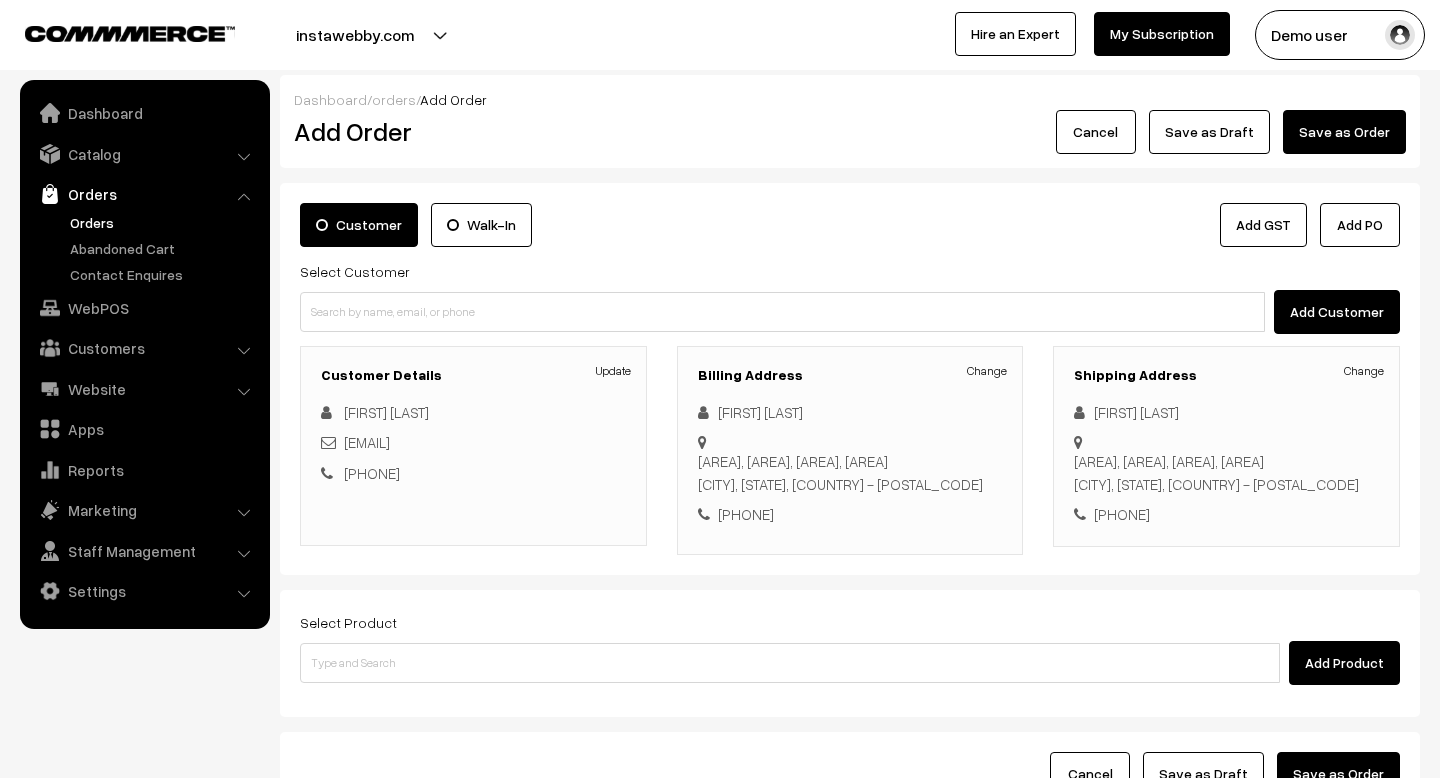 click on "Orders" at bounding box center (164, 222) 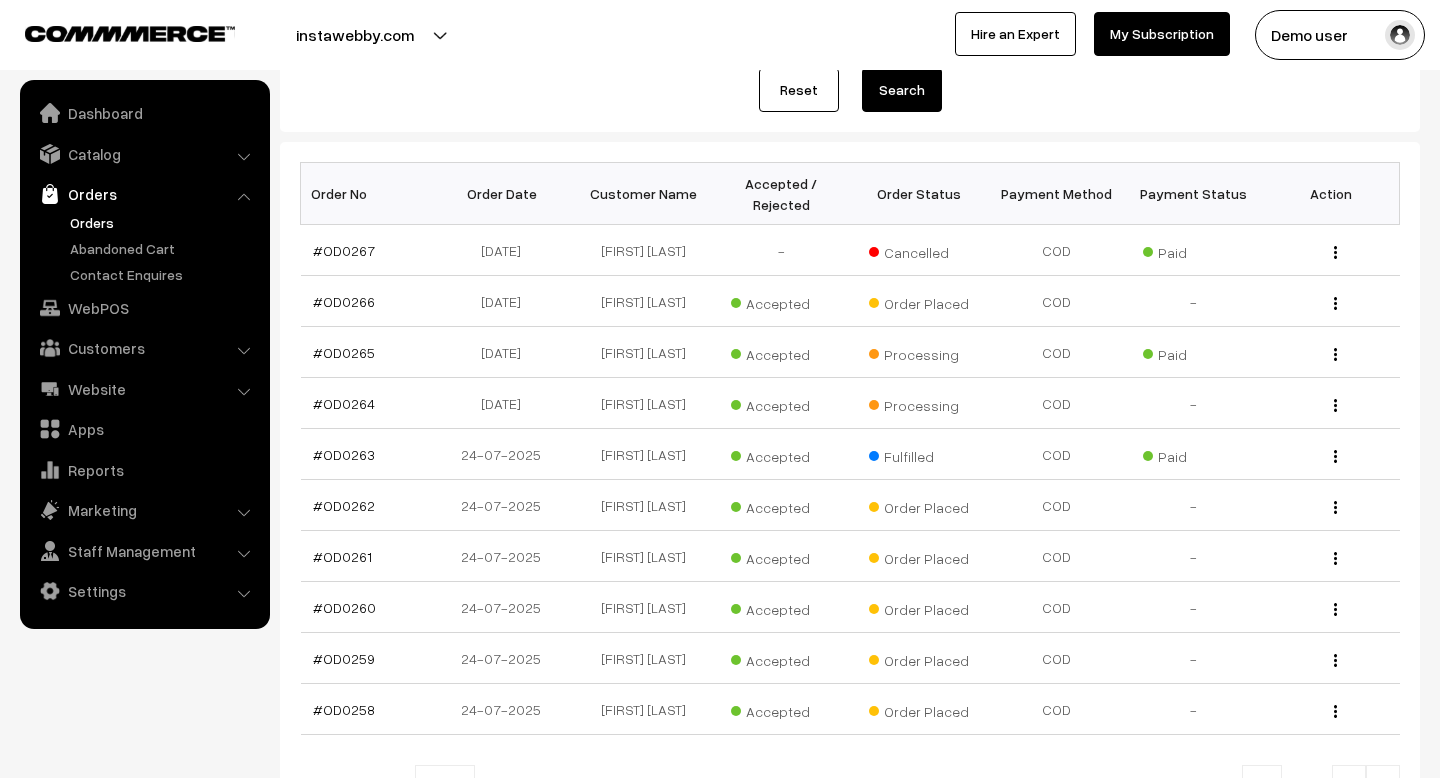 scroll, scrollTop: 246, scrollLeft: 0, axis: vertical 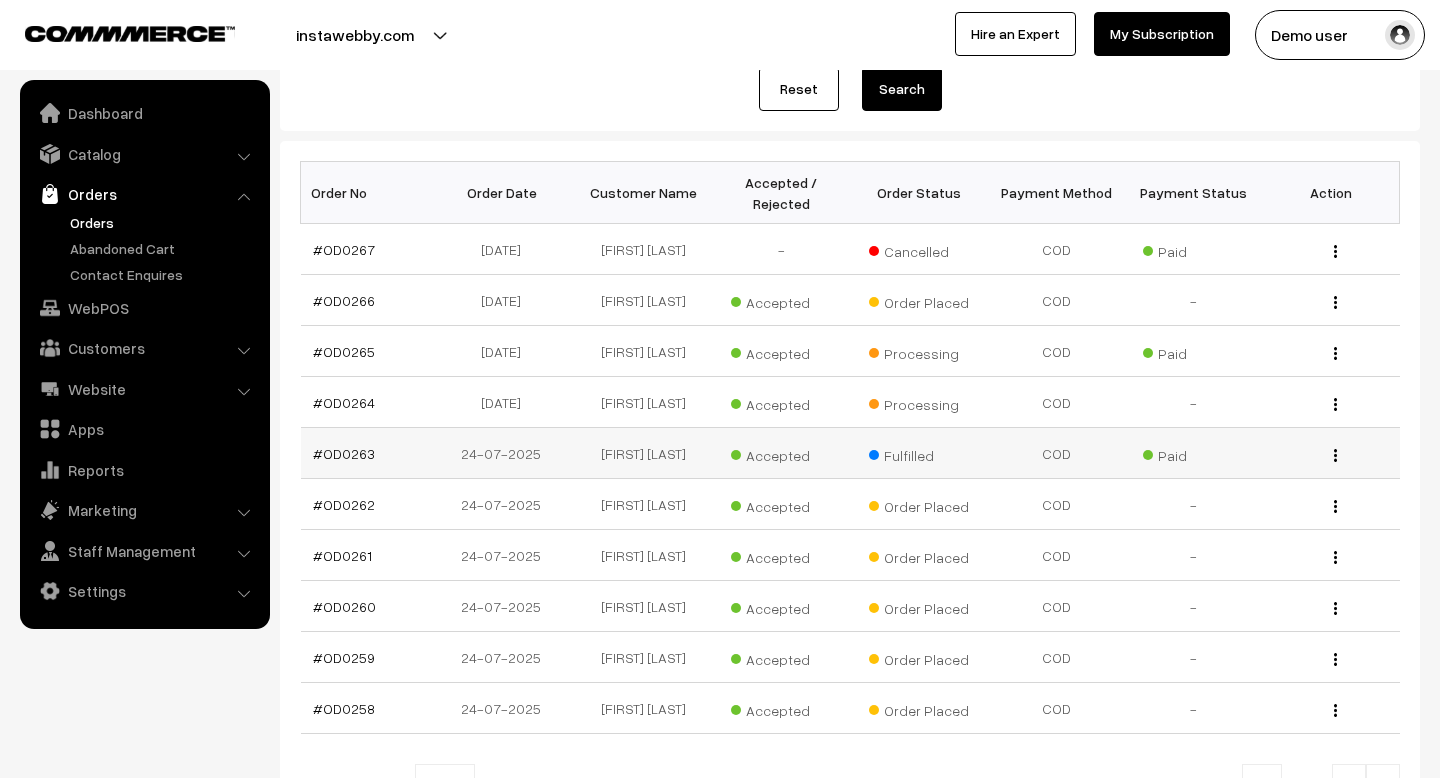 click on "View" at bounding box center [1330, 453] 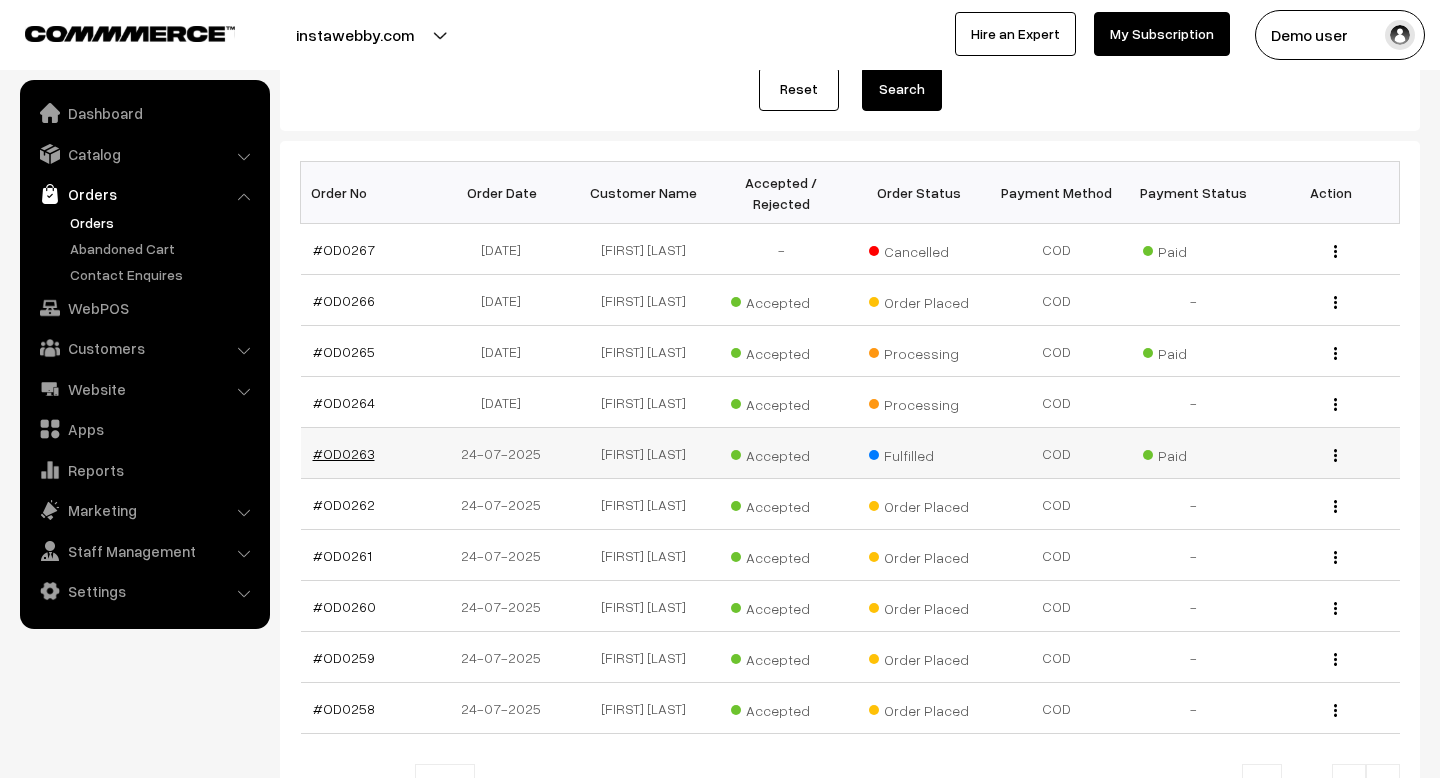 click on "#OD0263" at bounding box center (344, 453) 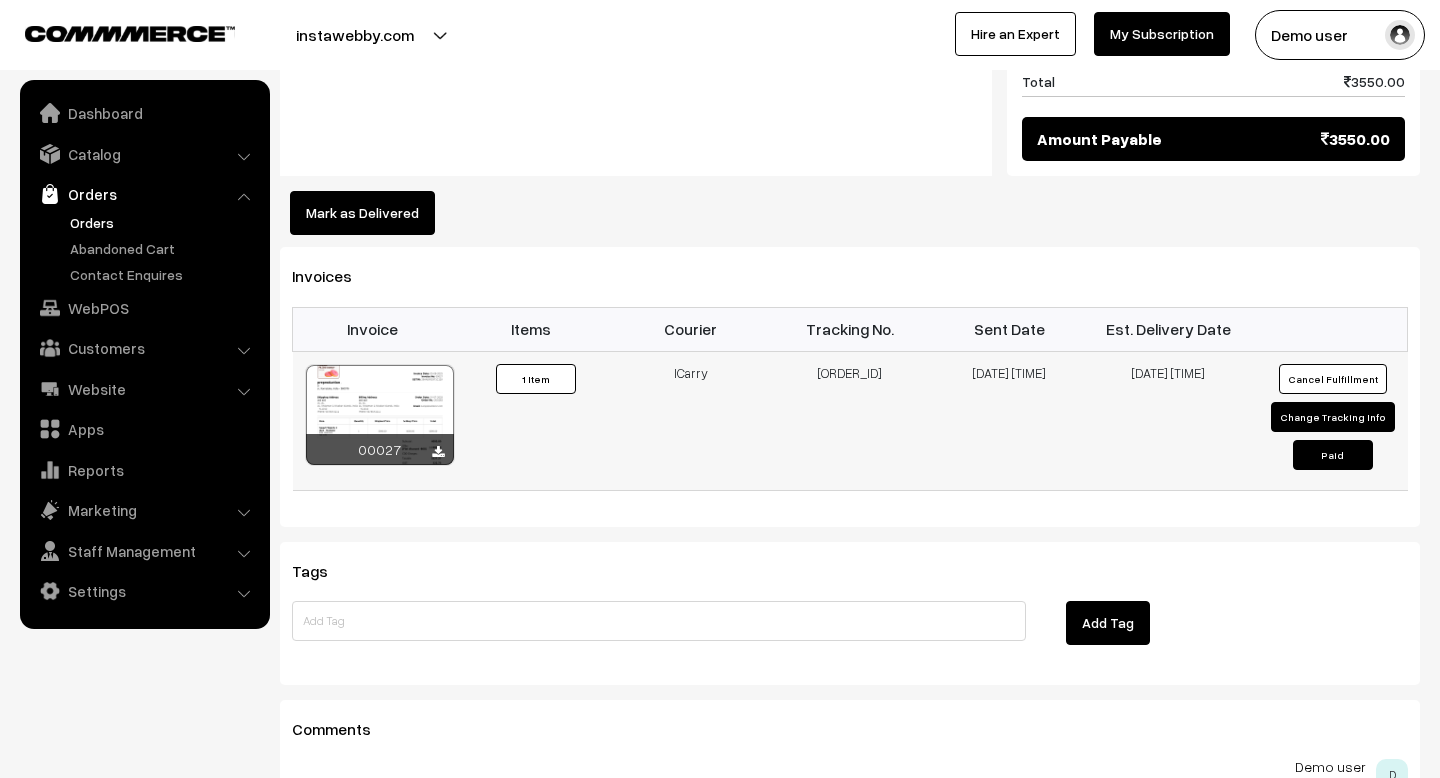scroll, scrollTop: 1109, scrollLeft: 0, axis: vertical 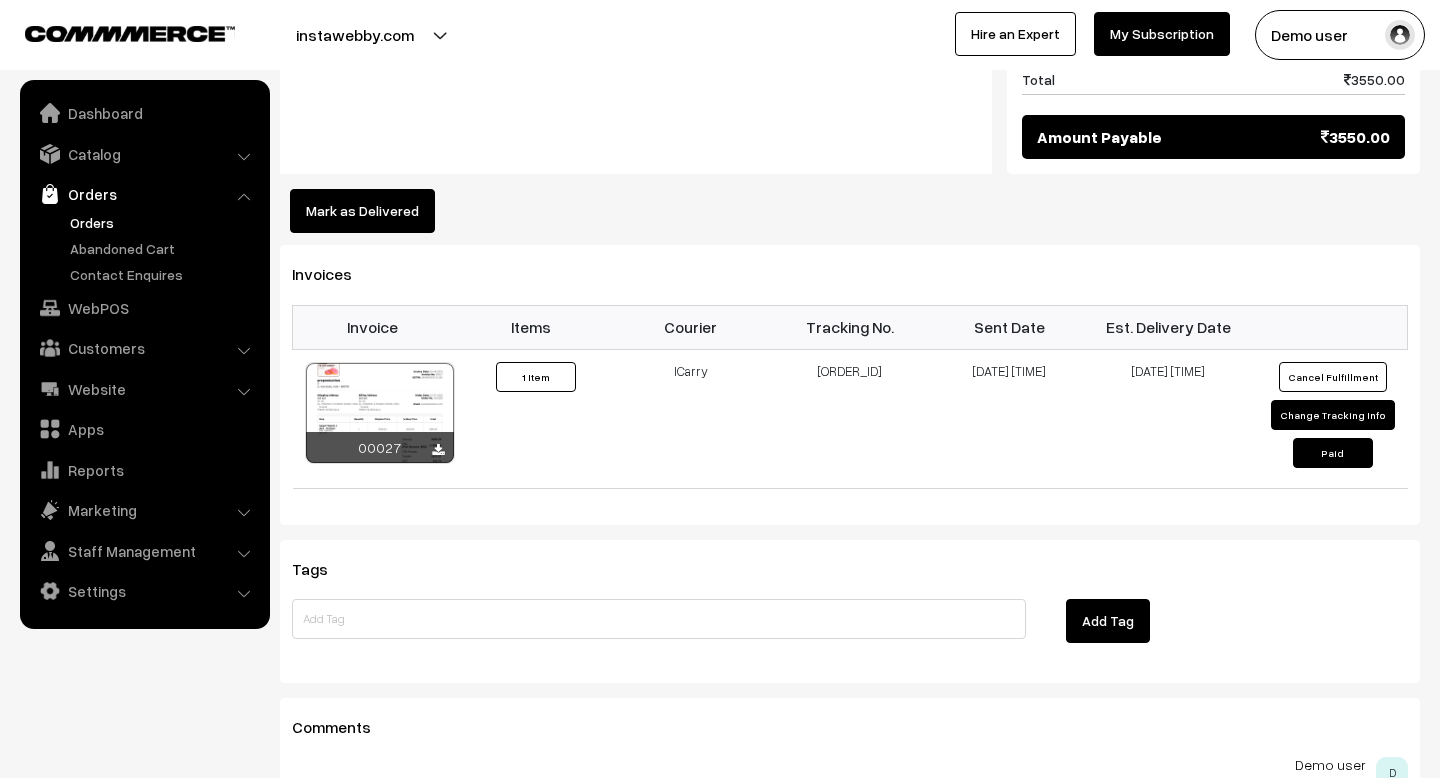 click on "Items" at bounding box center (531, 327) 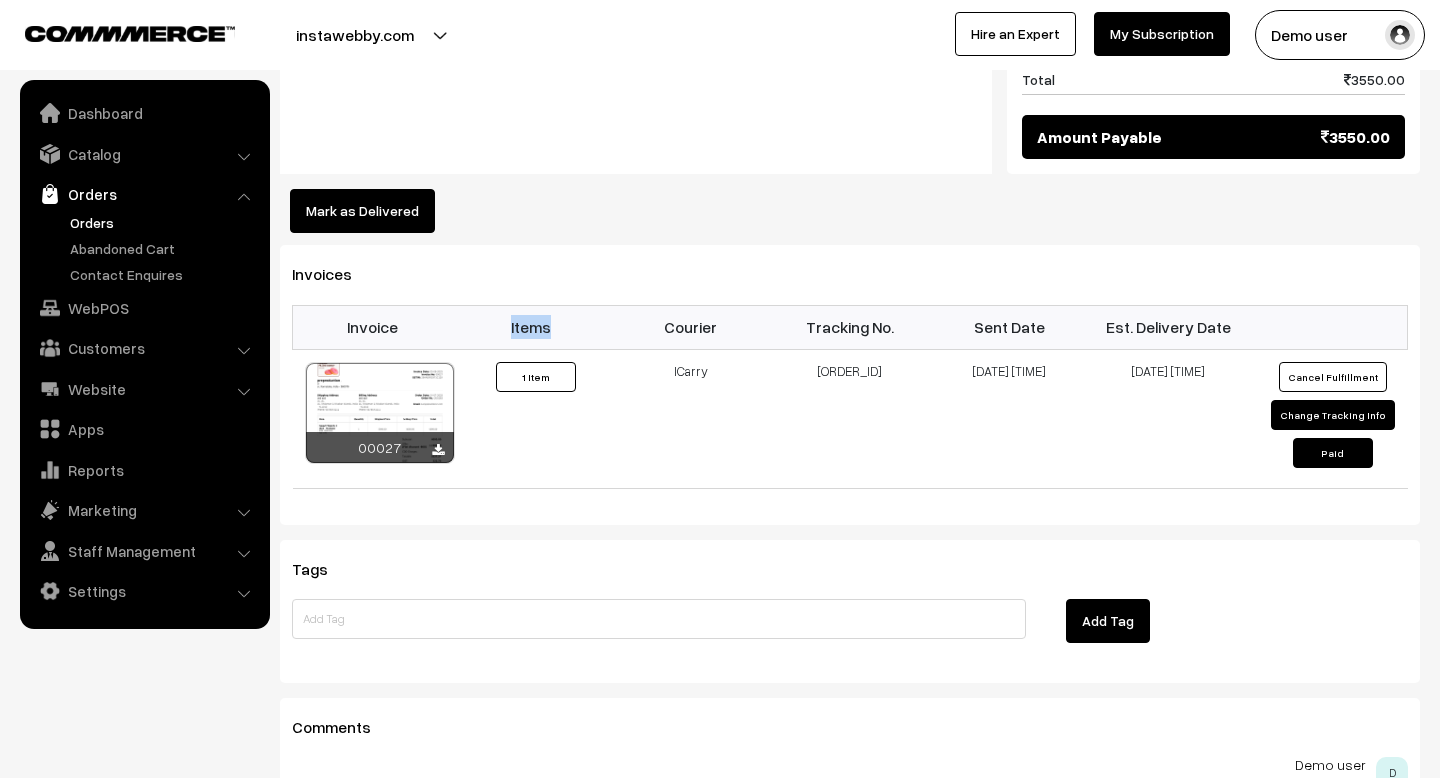 click on "Items" at bounding box center [531, 327] 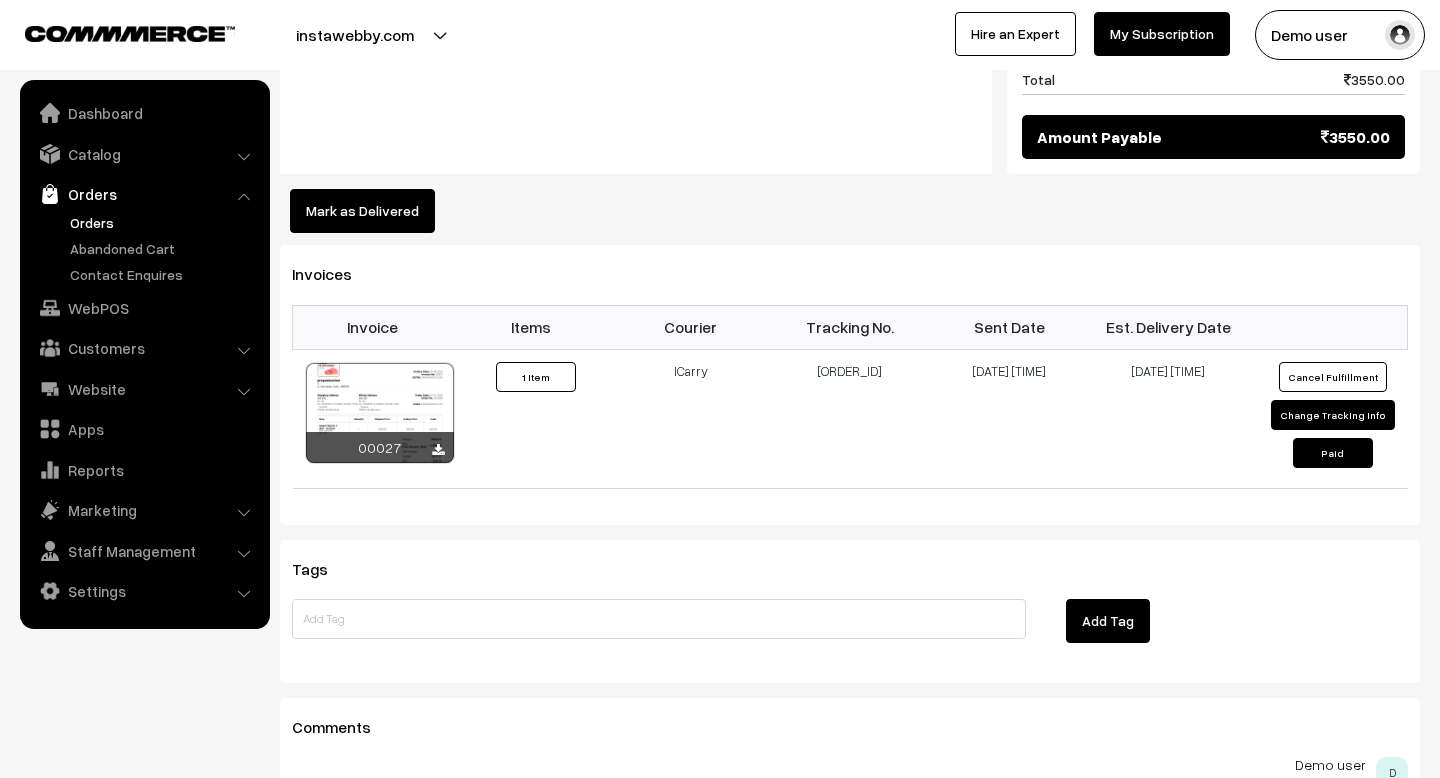 click on "Invoice" at bounding box center [372, 327] 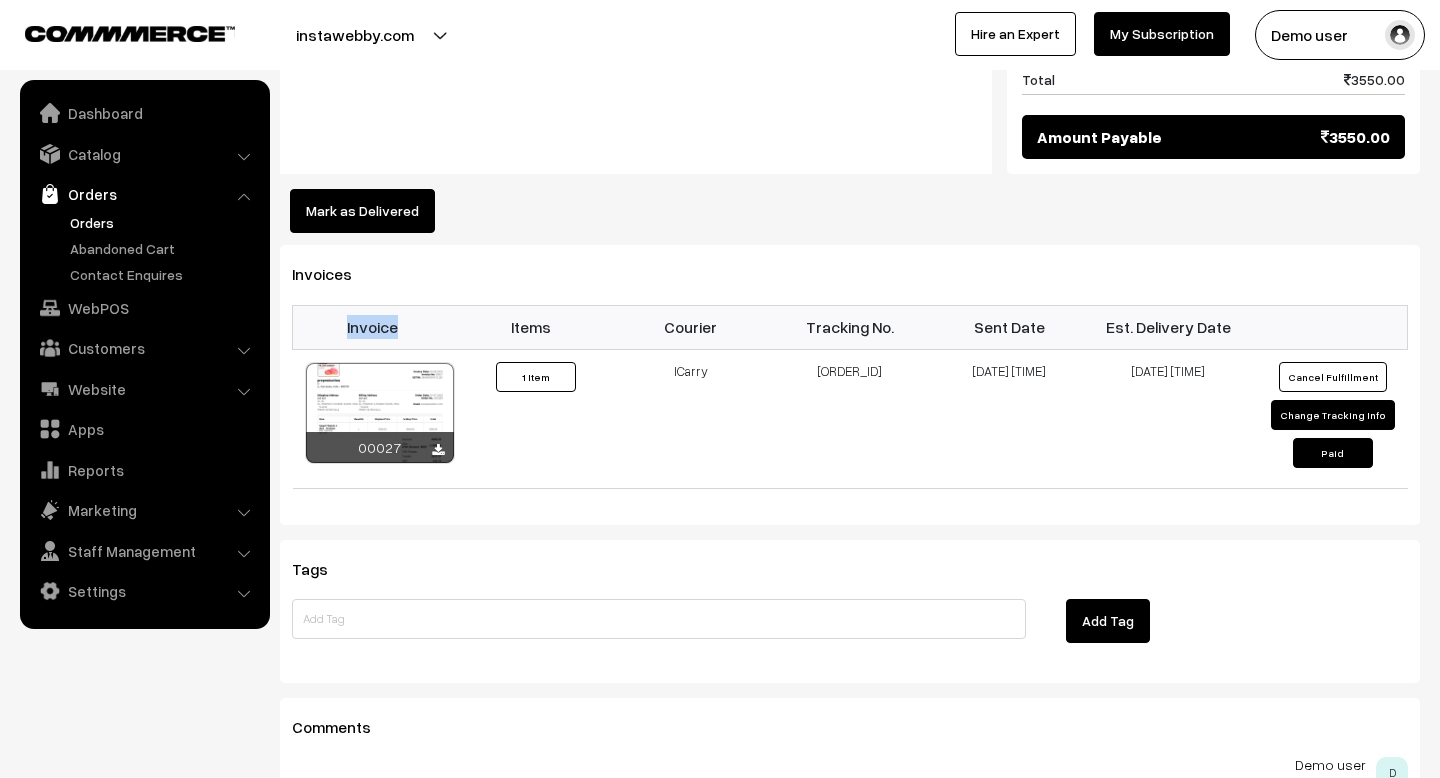 click on "Invoice" at bounding box center [372, 327] 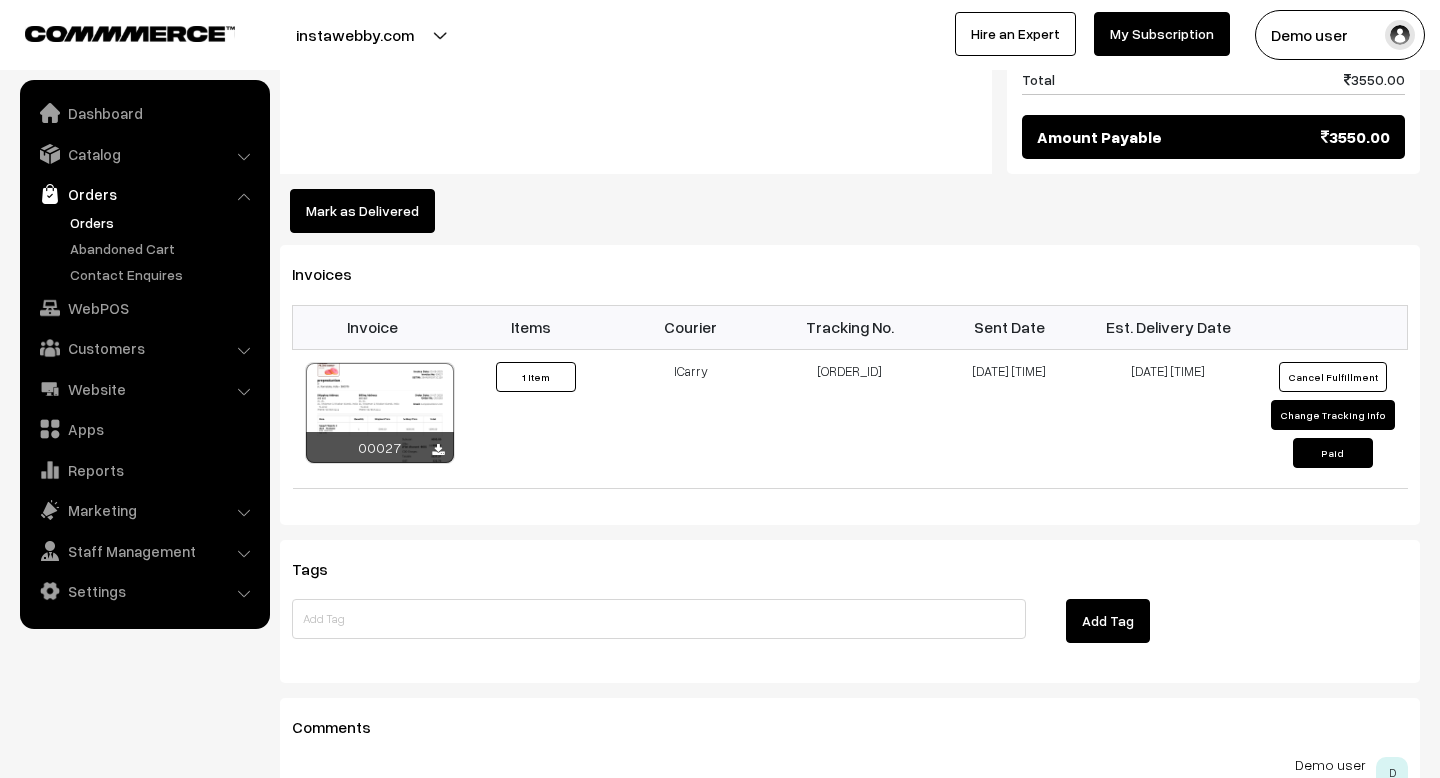 click on "Courier" at bounding box center (690, 327) 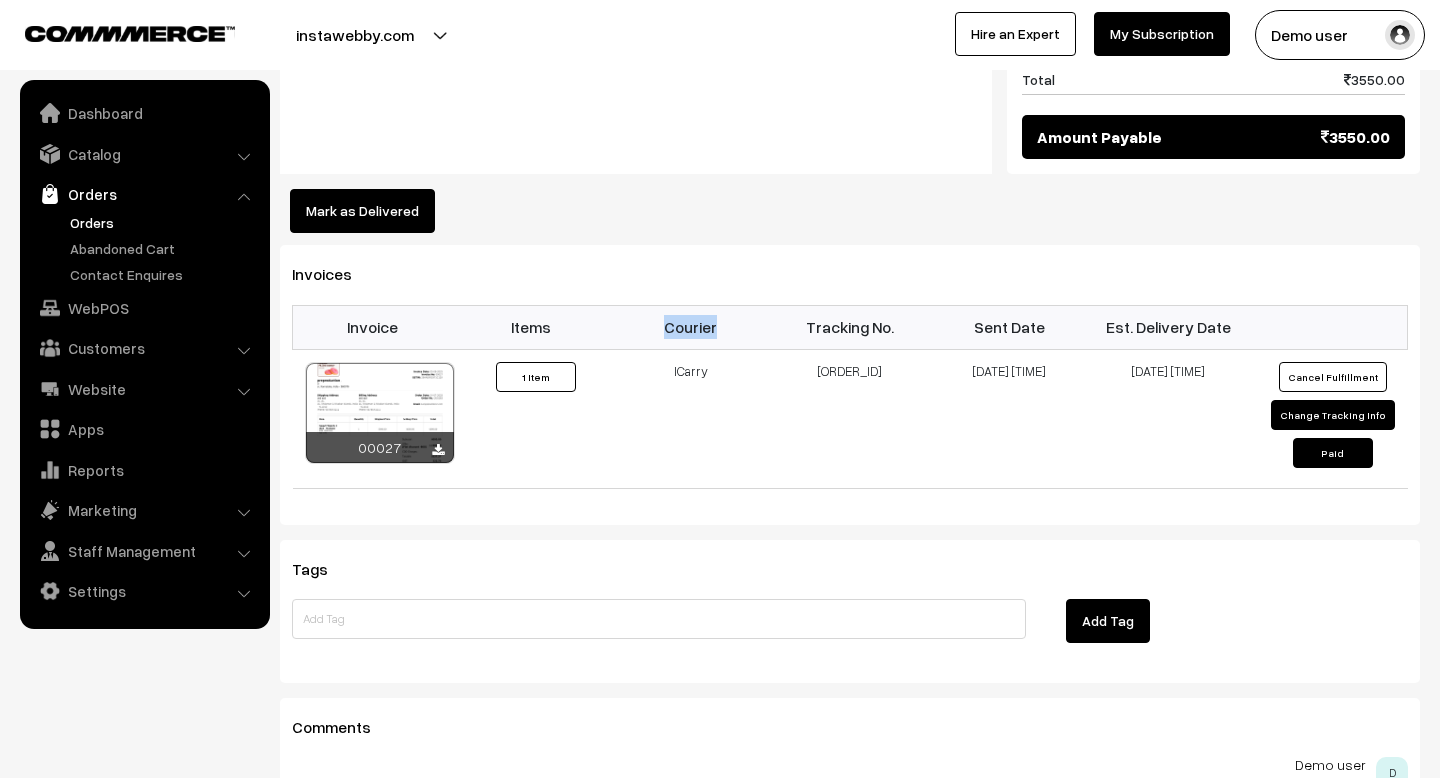 click on "Courier" at bounding box center (690, 327) 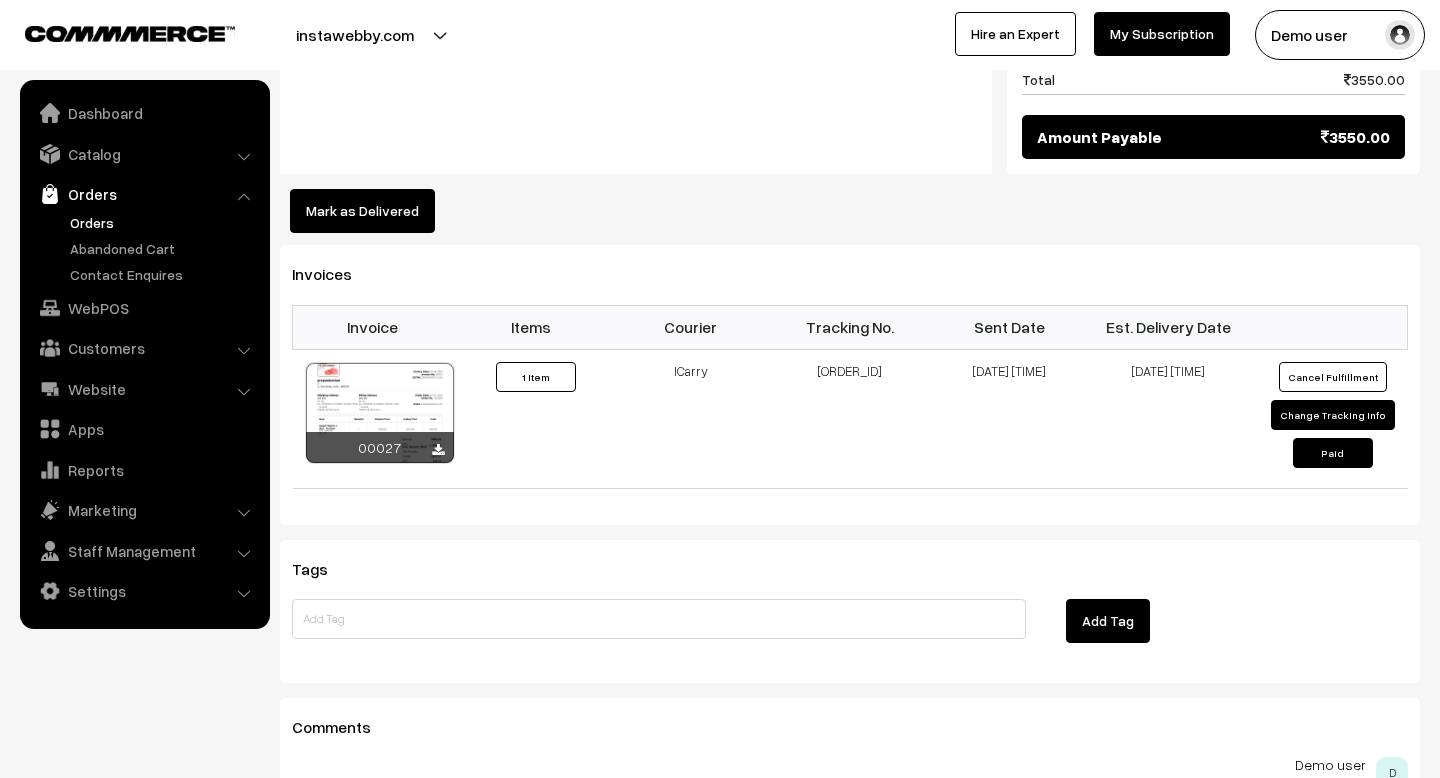 click on "Tracking No." at bounding box center [849, 327] 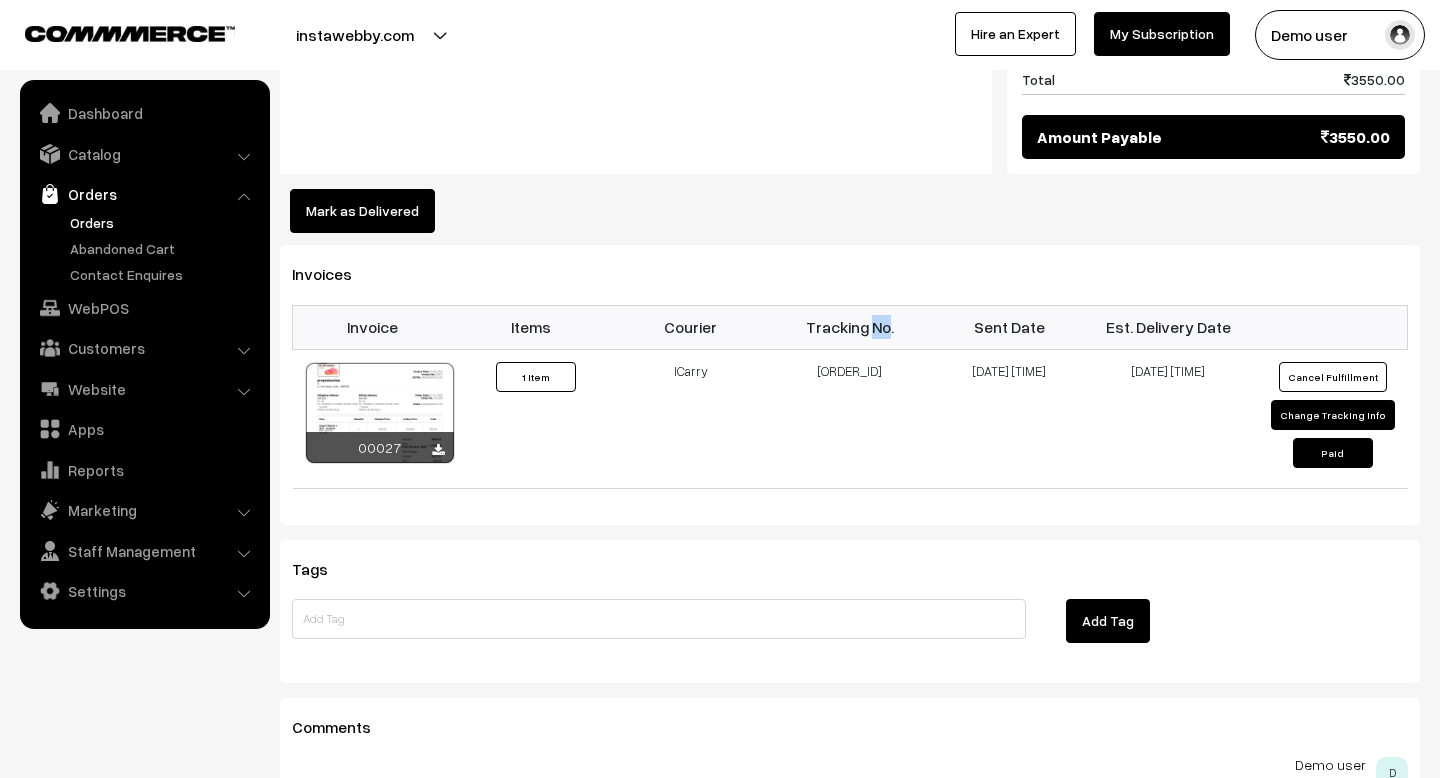 click on "Tracking No." at bounding box center [849, 327] 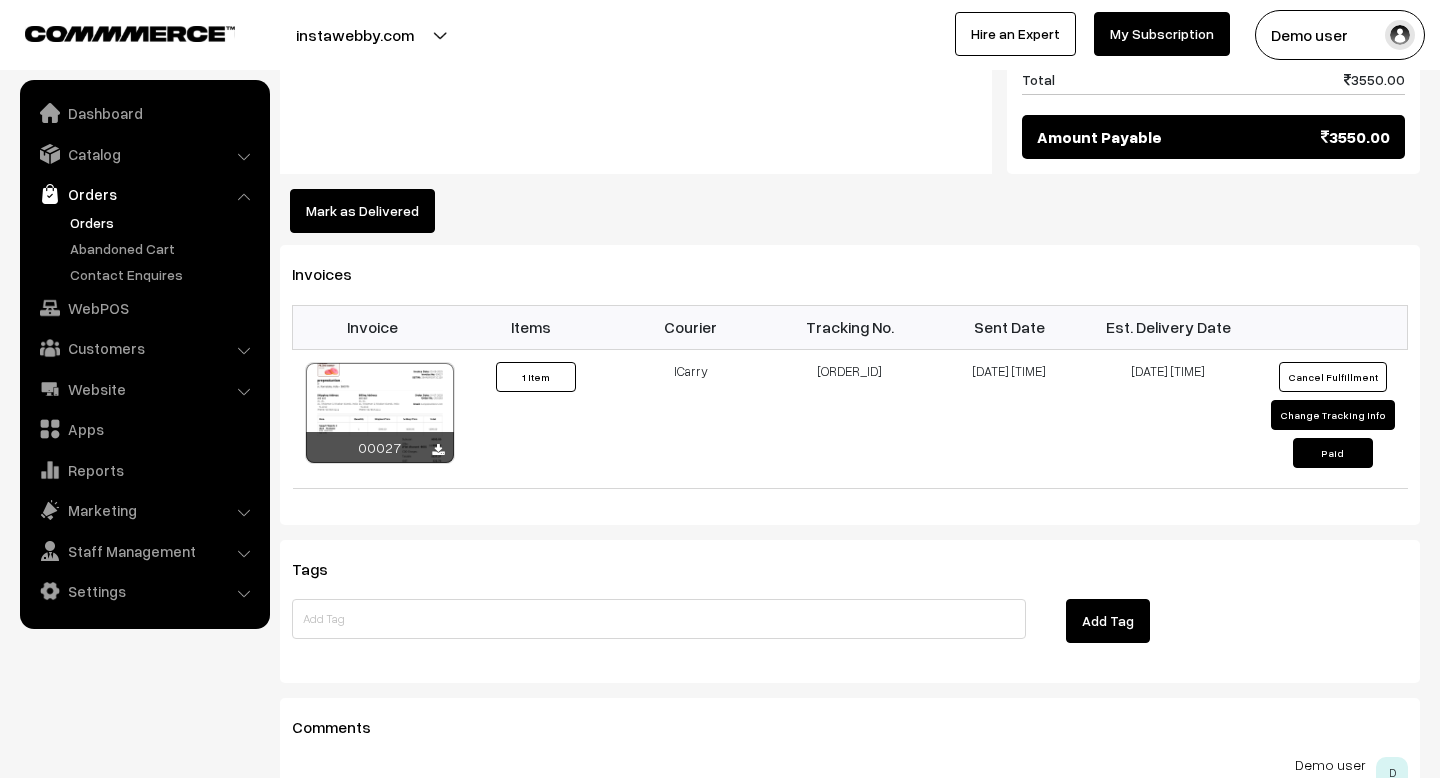 click on "Sent Date" at bounding box center [1009, 327] 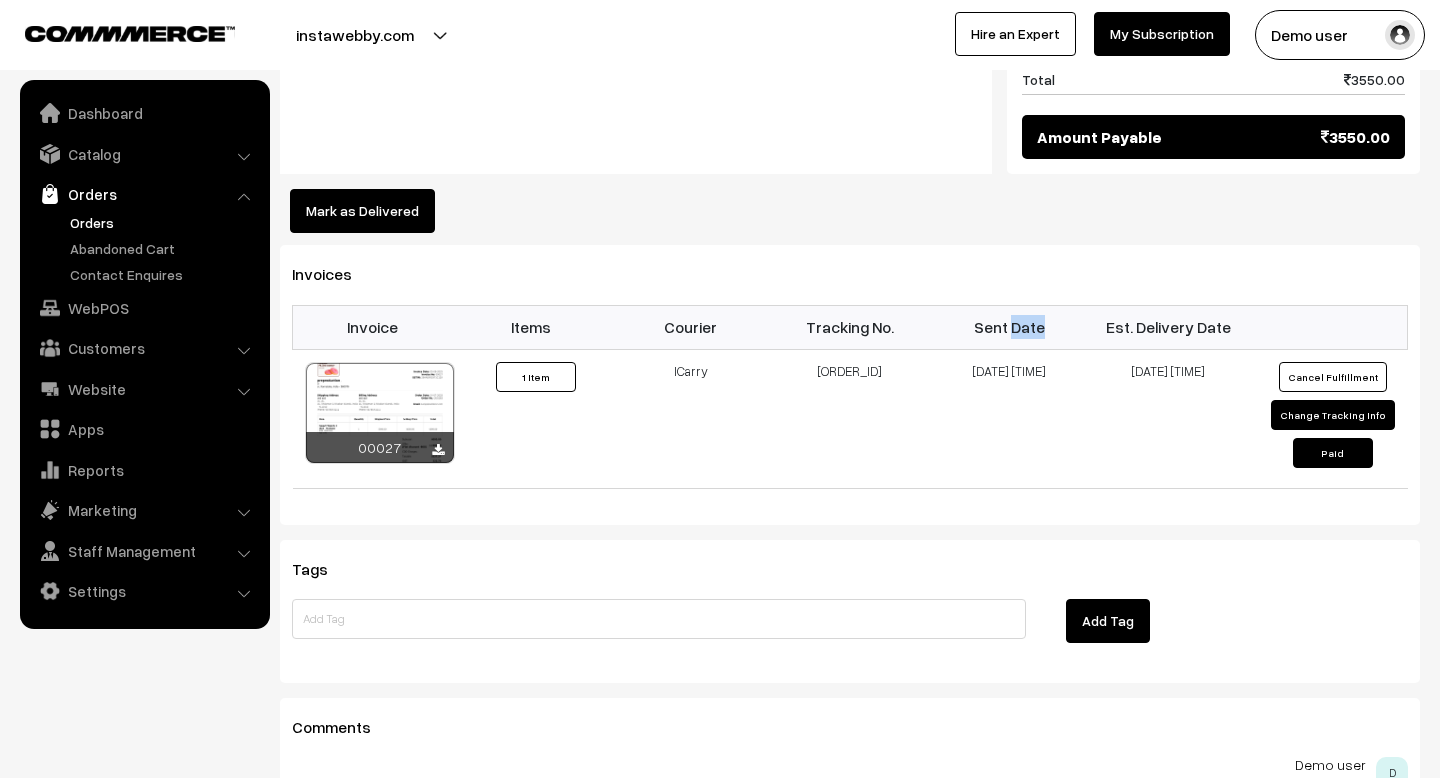 click on "Sent Date" at bounding box center (1009, 327) 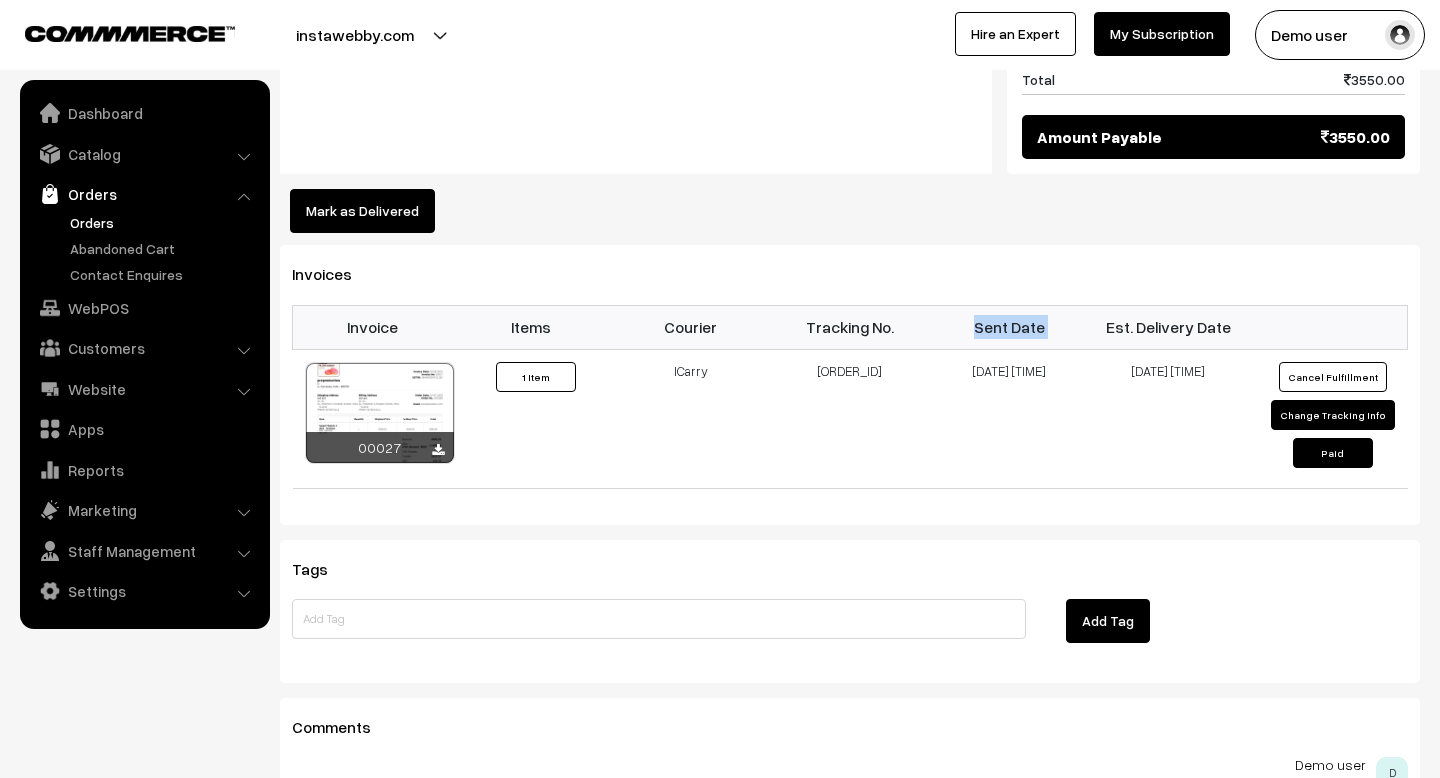 click on "Sent Date" at bounding box center [1009, 327] 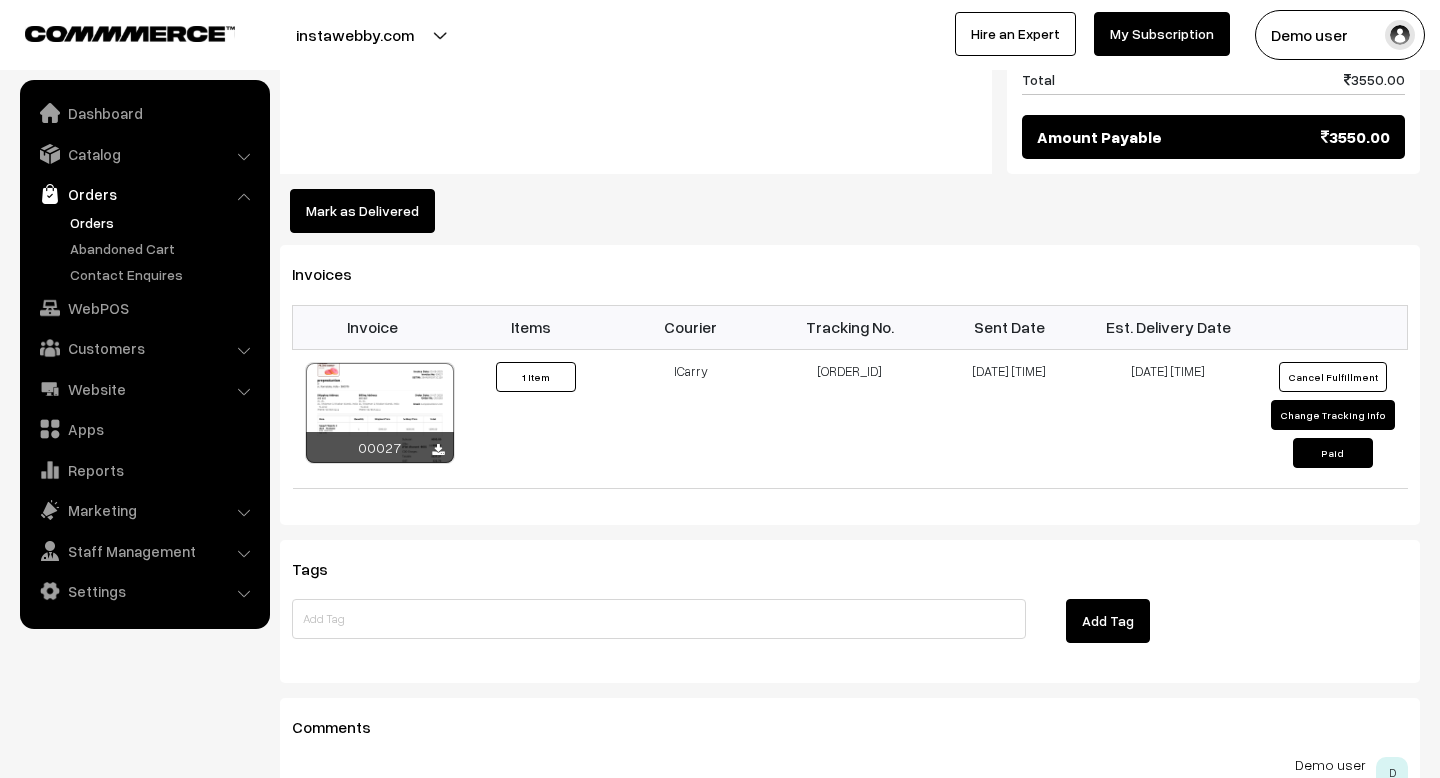 click on "Est. Delivery Date" at bounding box center [1168, 327] 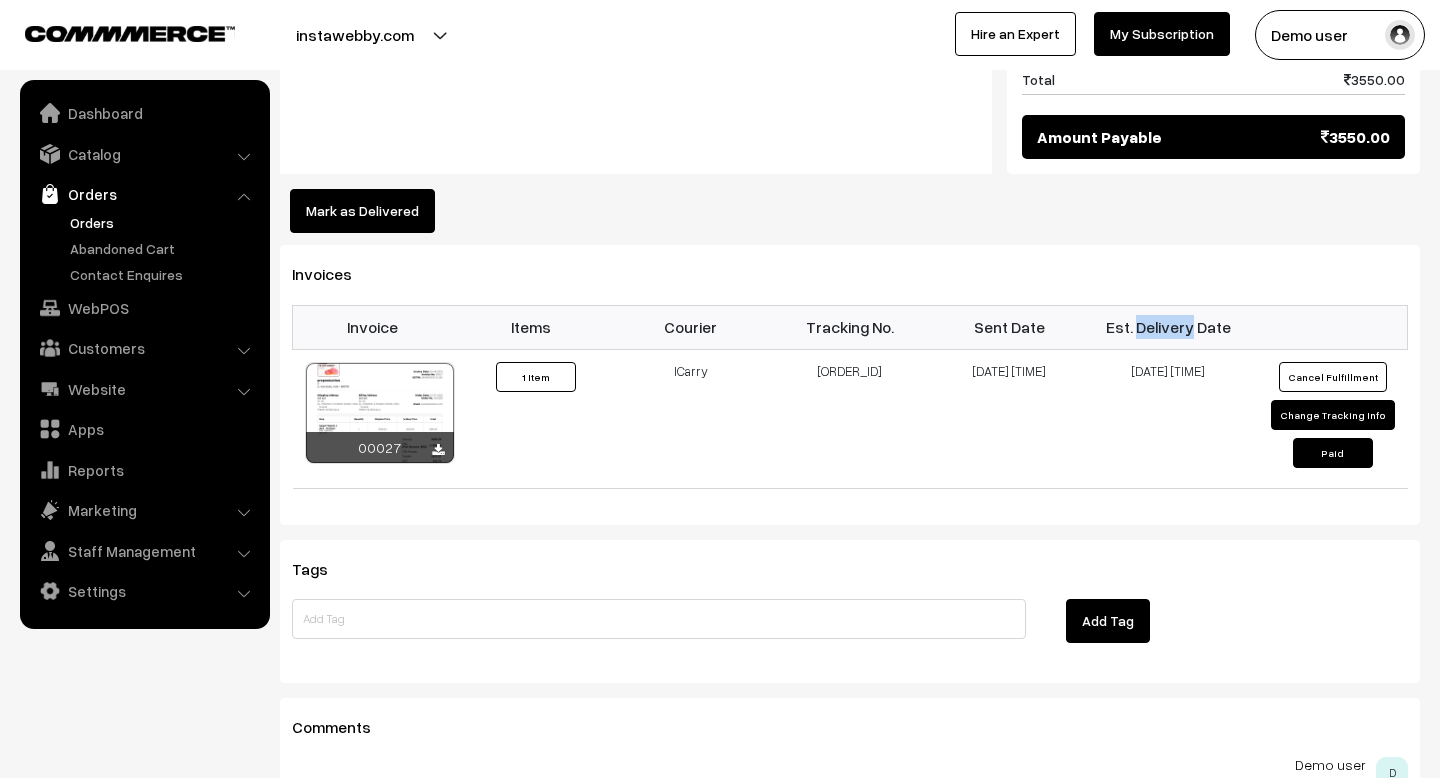 click on "Est. Delivery Date" at bounding box center [1168, 327] 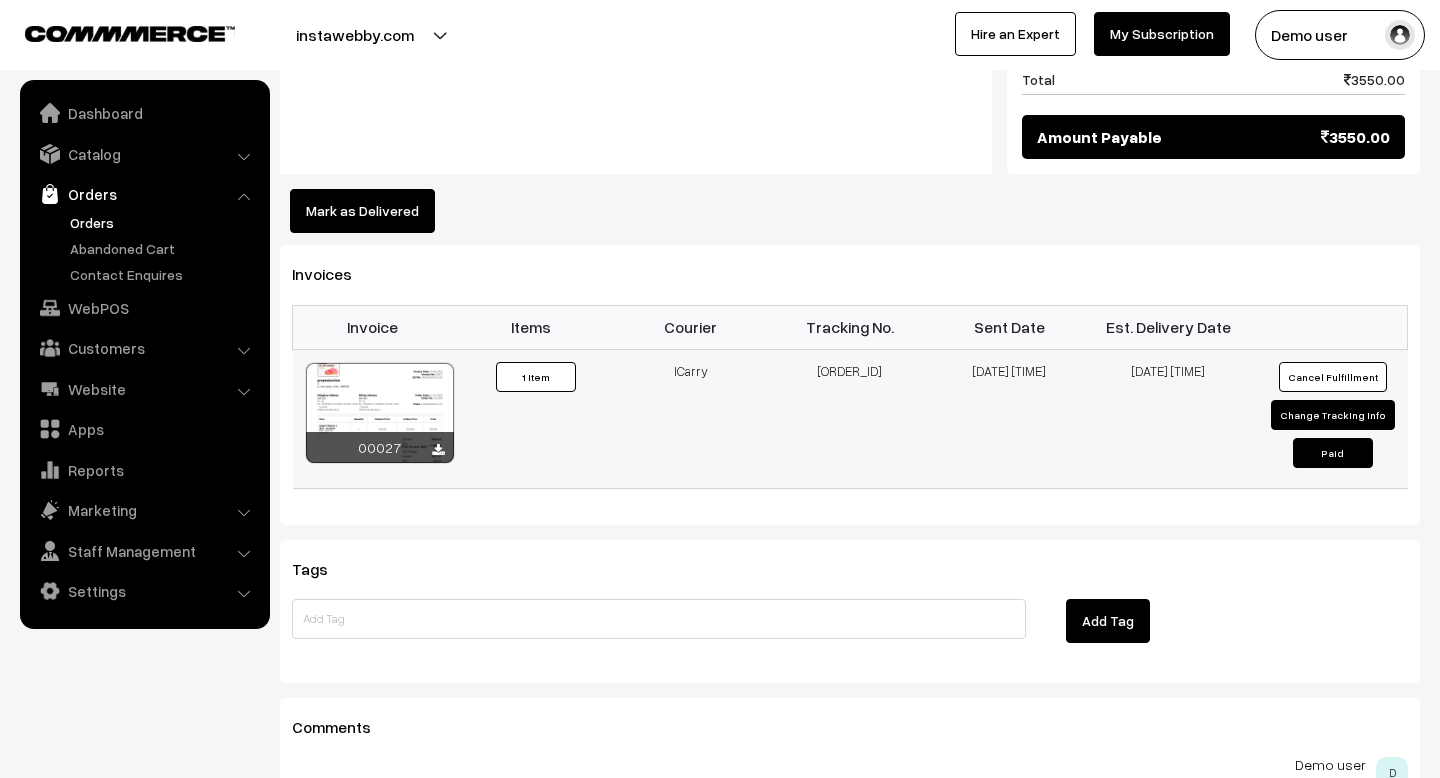 click on "[DATE] [TIME]" at bounding box center (1009, 418) 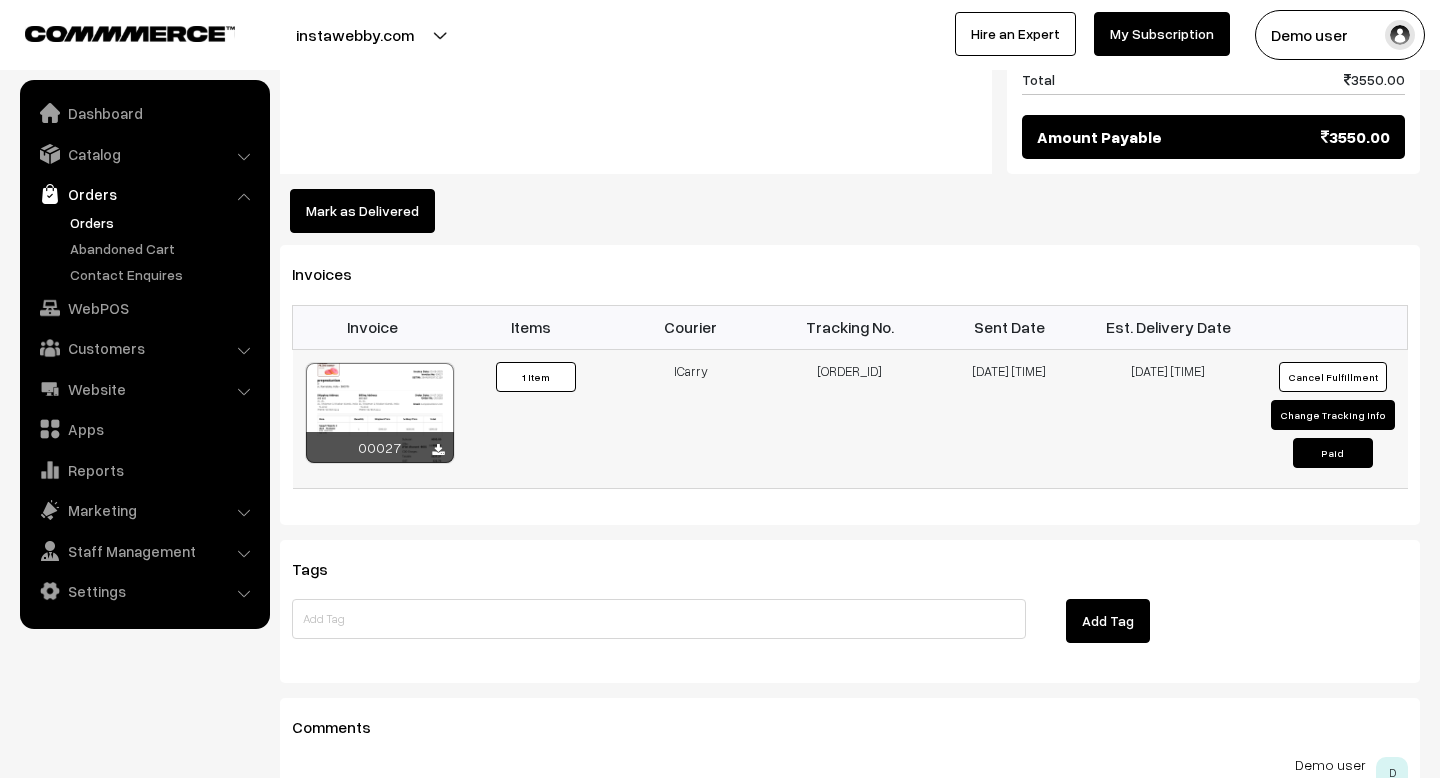 click on "[TRACKING]" at bounding box center [849, 418] 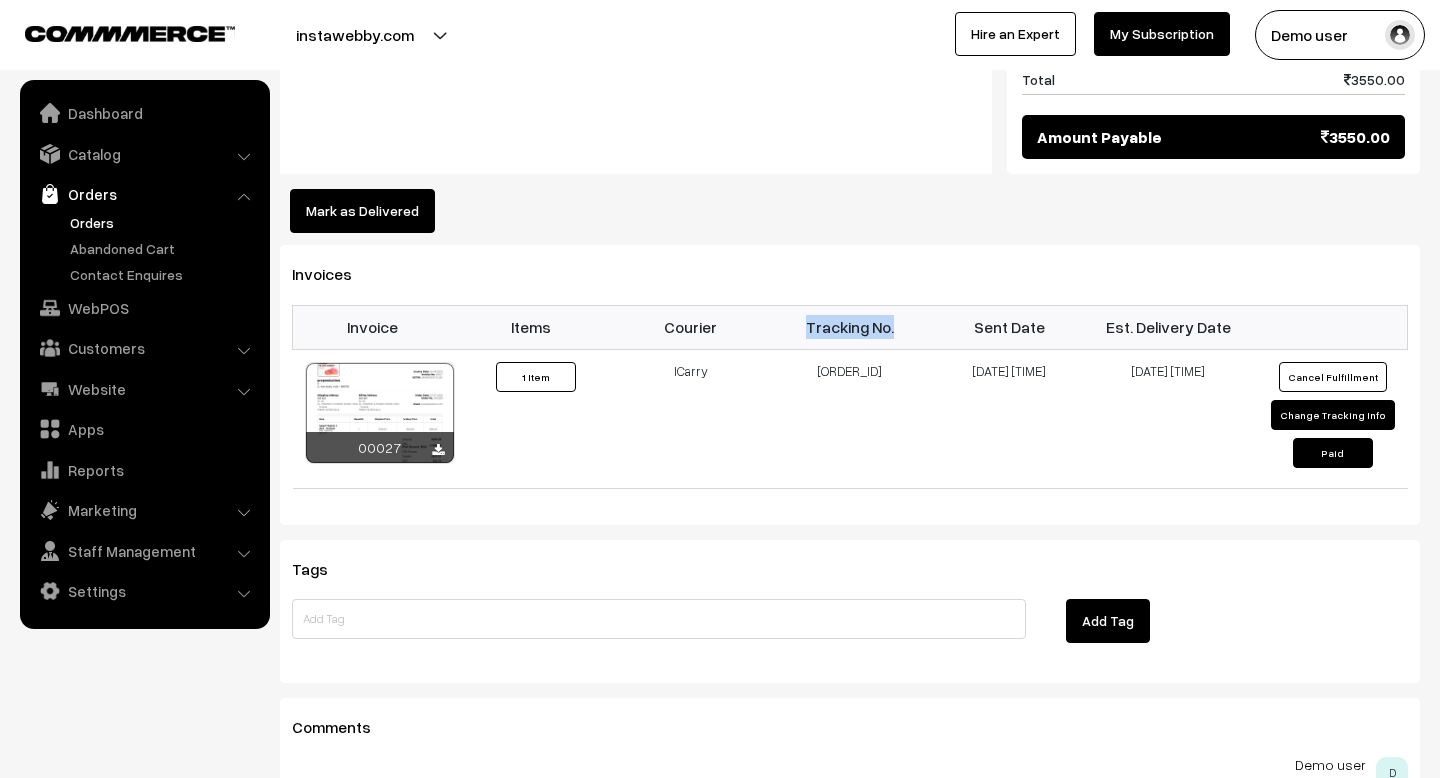 drag, startPoint x: 808, startPoint y: 328, endPoint x: 929, endPoint y: 328, distance: 121 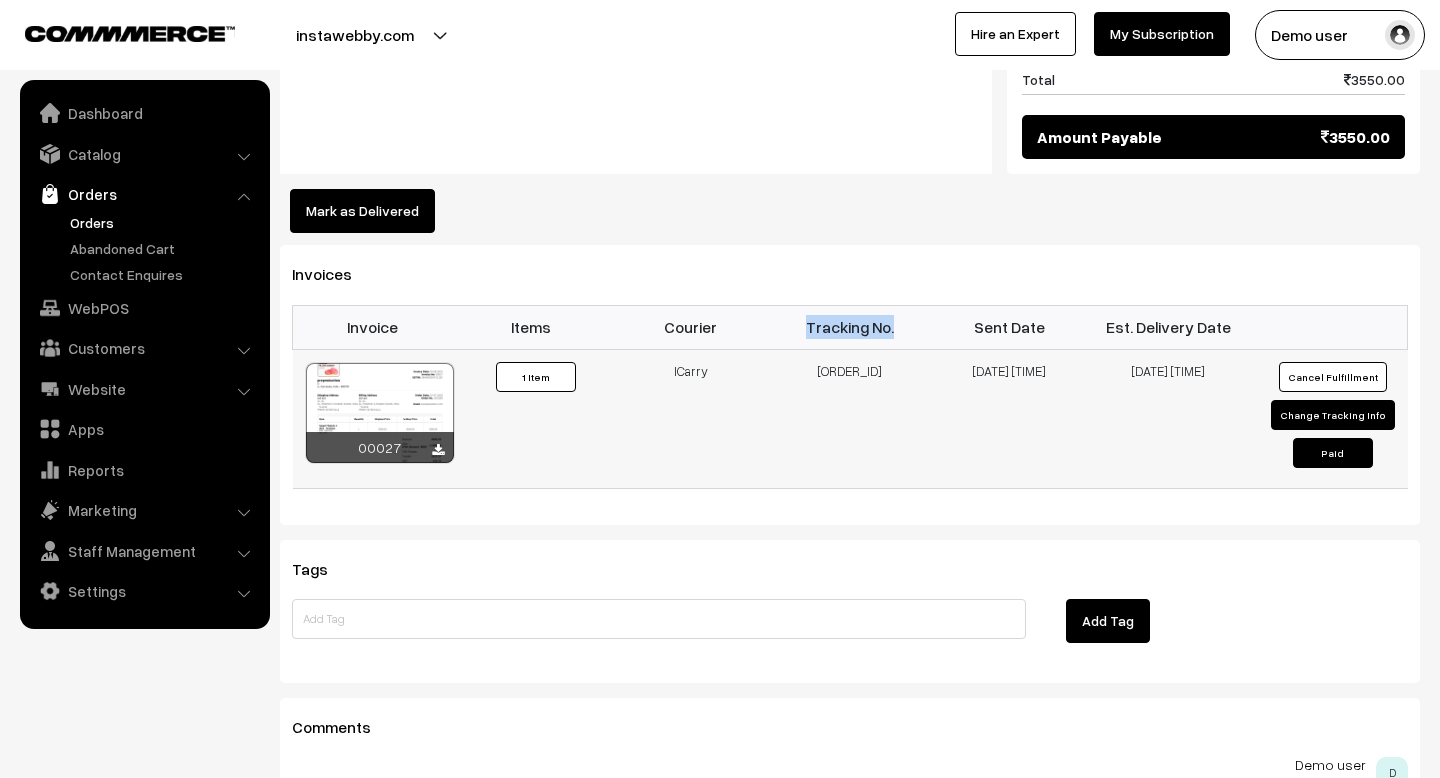 drag, startPoint x: 803, startPoint y: 368, endPoint x: 892, endPoint y: 368, distance: 89 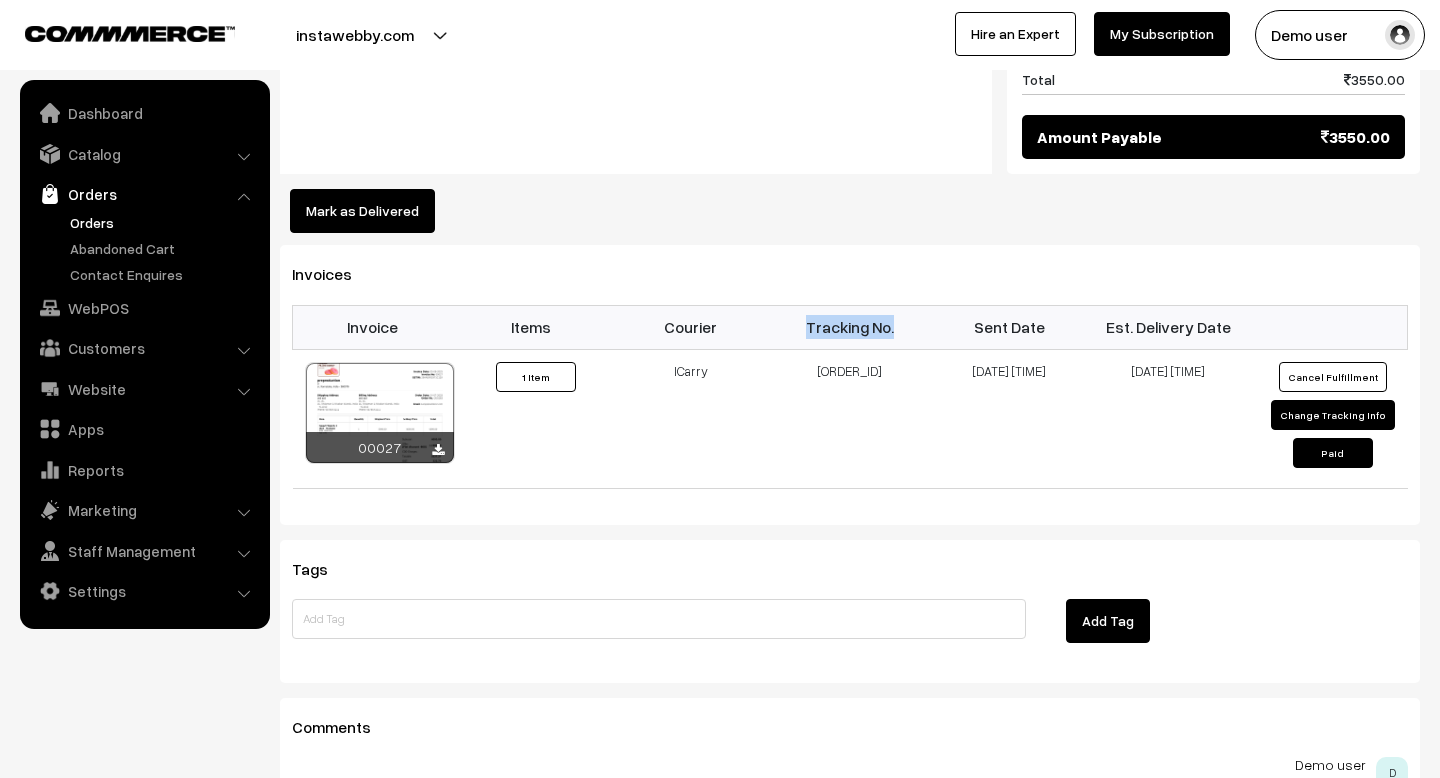 copy on "987654e5876" 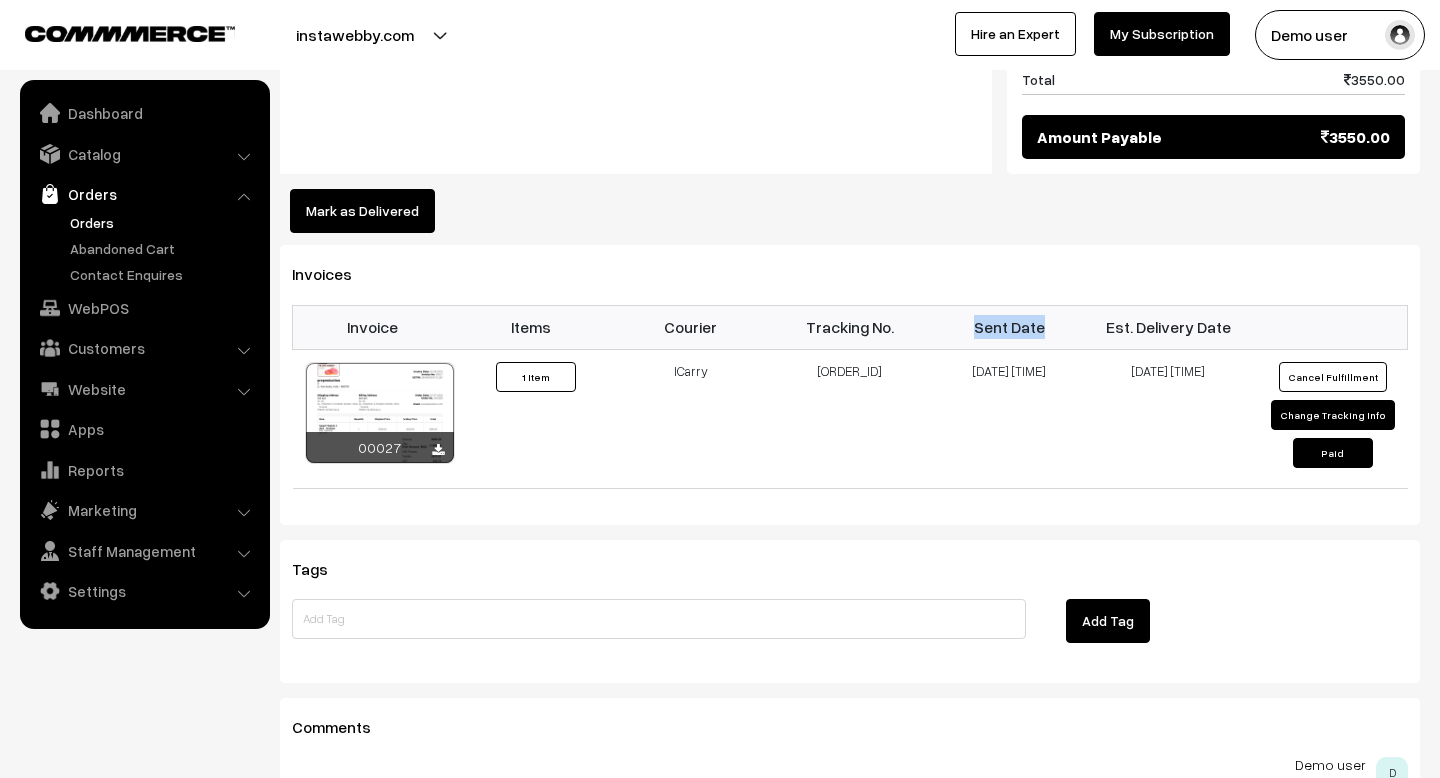 drag, startPoint x: 974, startPoint y: 325, endPoint x: 1043, endPoint y: 325, distance: 69 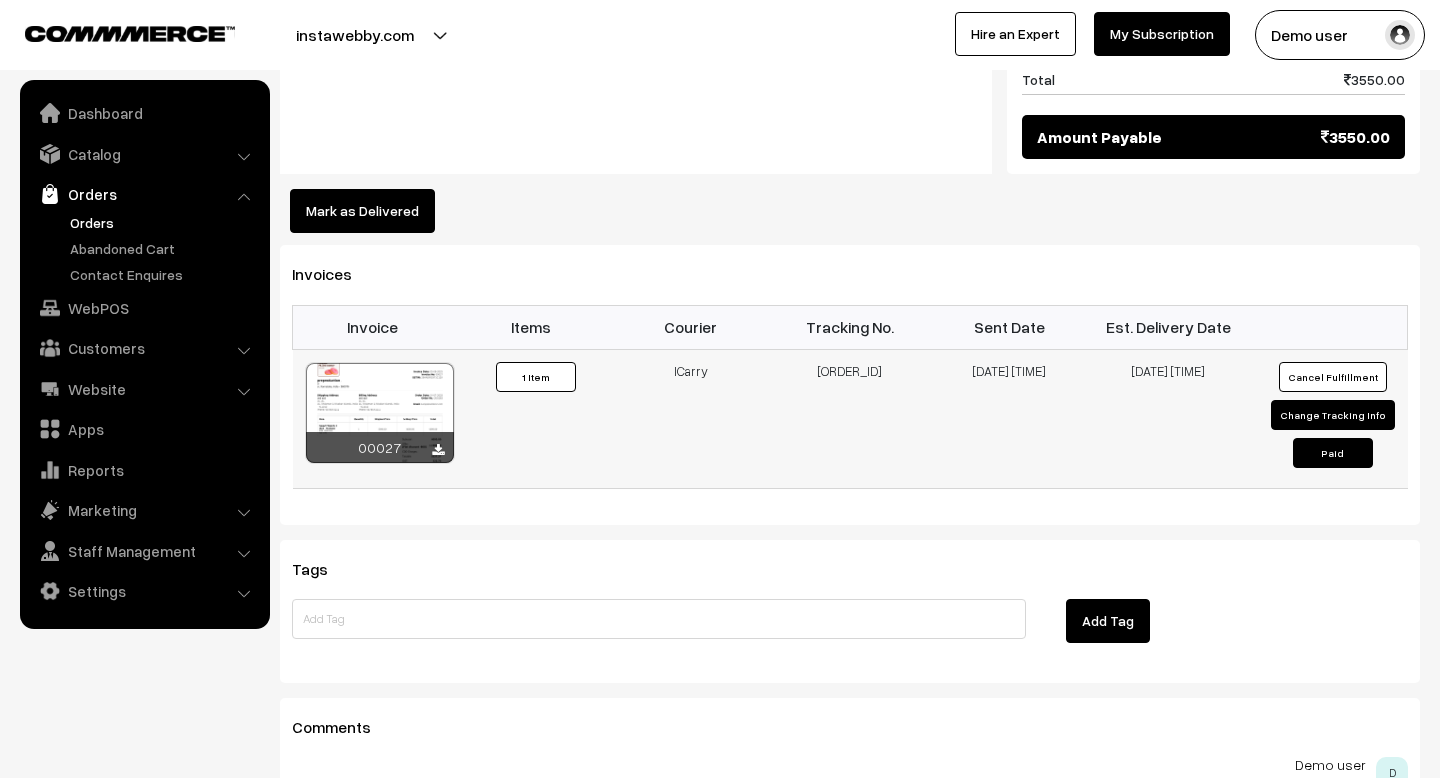 click on "06-08-2025 04:36 PM" at bounding box center (1009, 418) 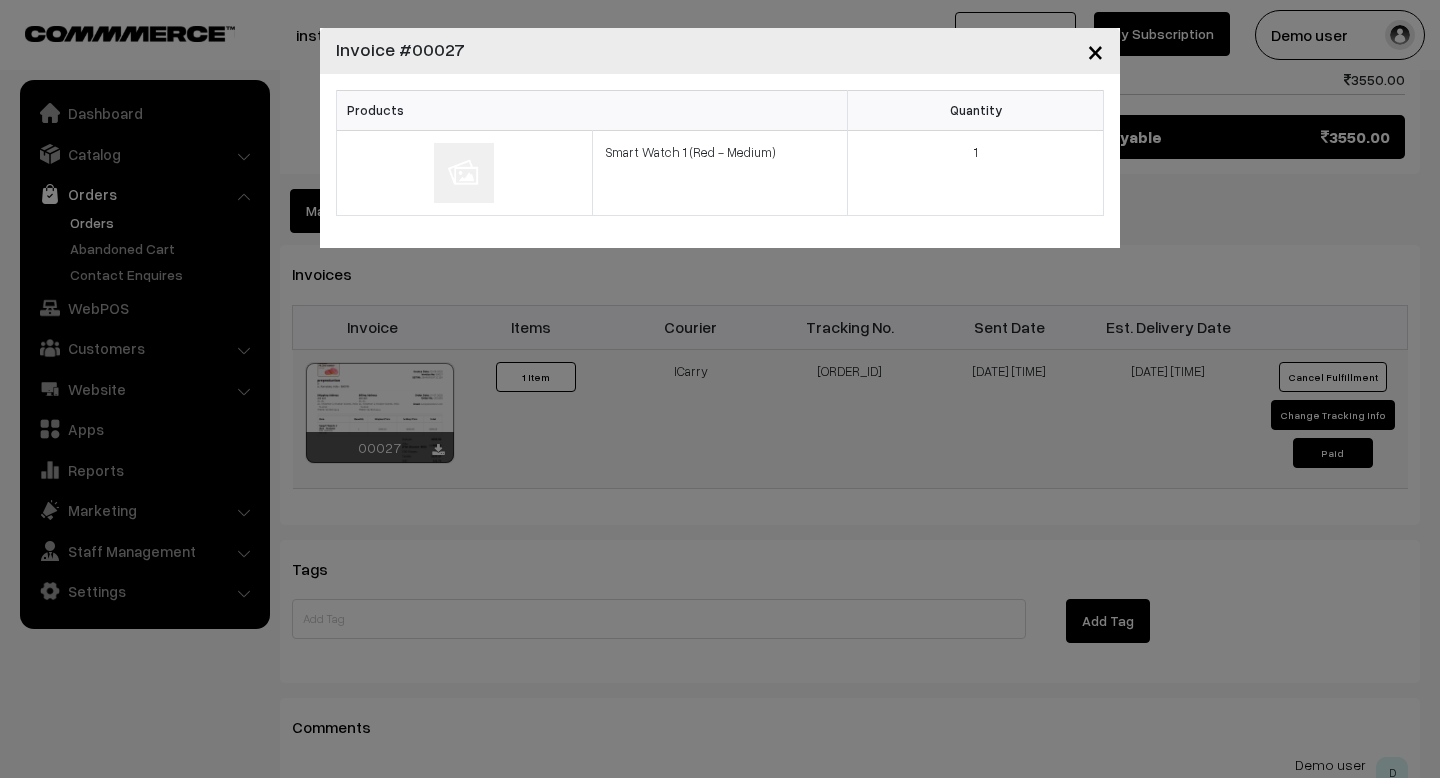 click on "×" at bounding box center (1095, 50) 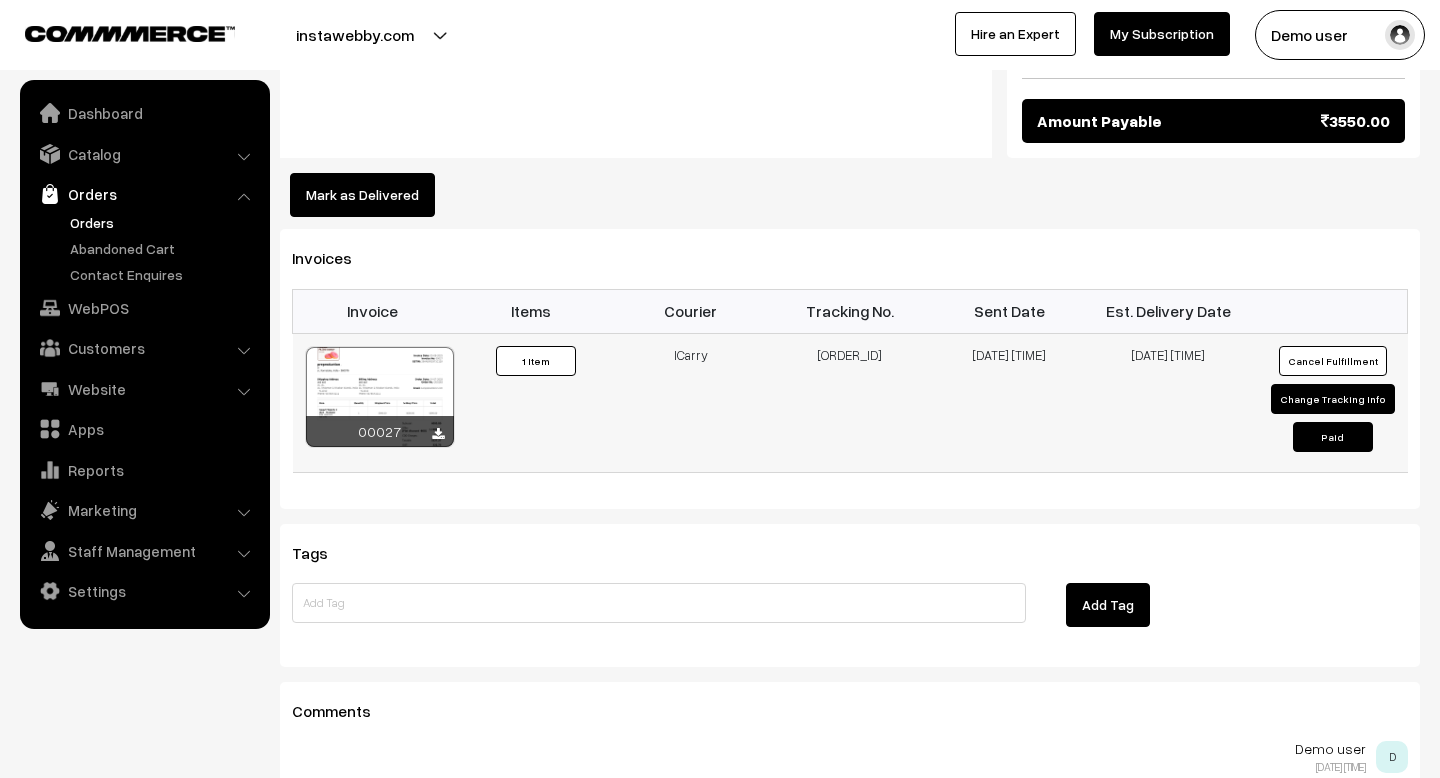 scroll, scrollTop: 1130, scrollLeft: 0, axis: vertical 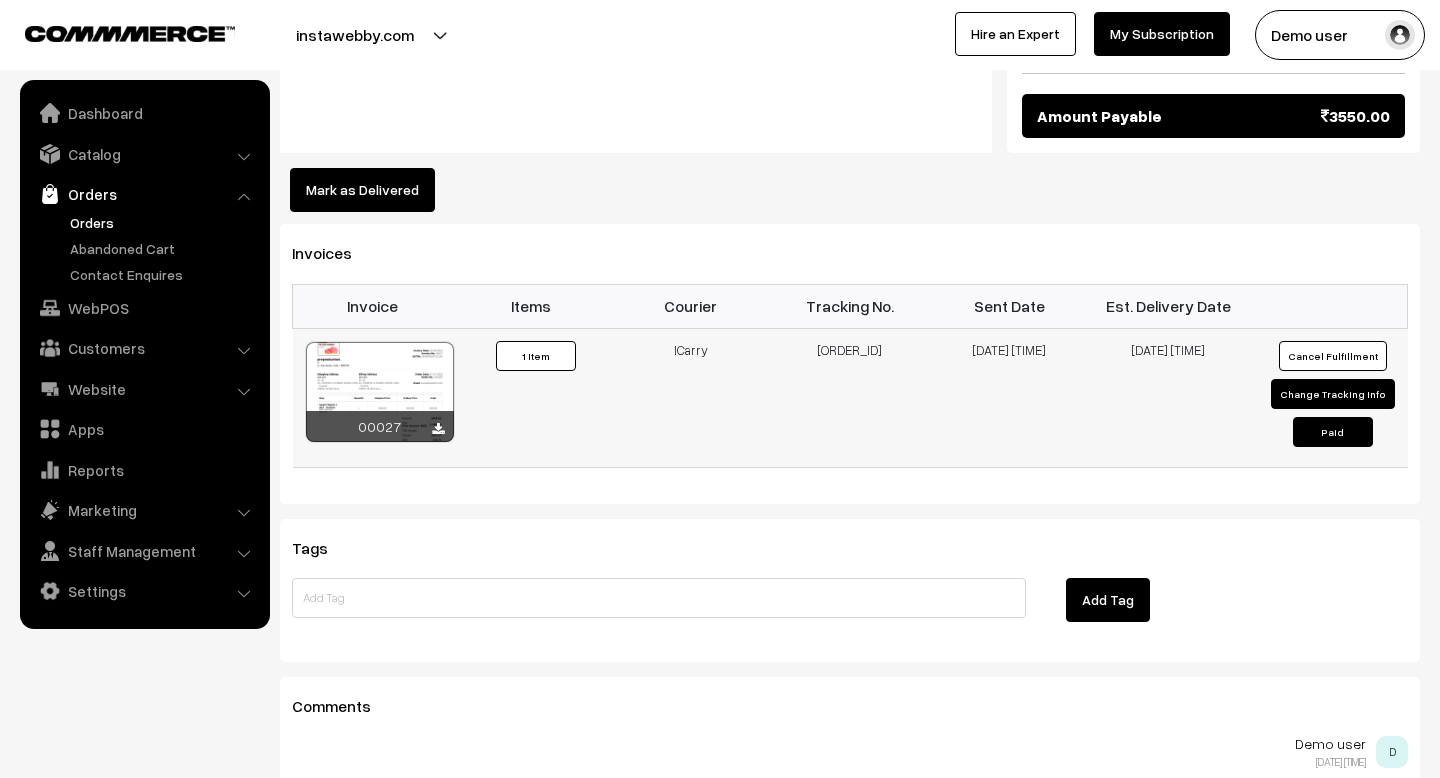 click on "ICarry" at bounding box center (690, 397) 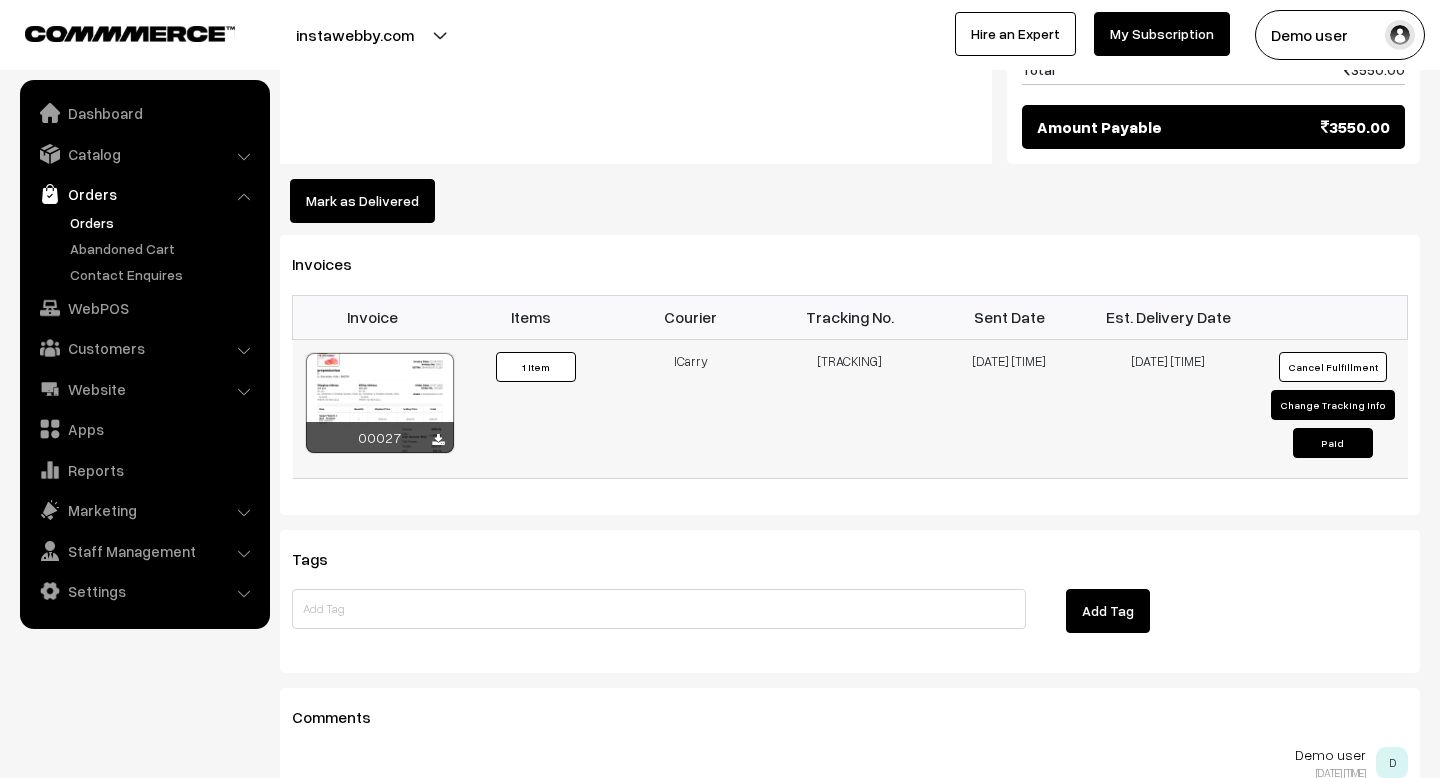 scroll, scrollTop: 1118, scrollLeft: 0, axis: vertical 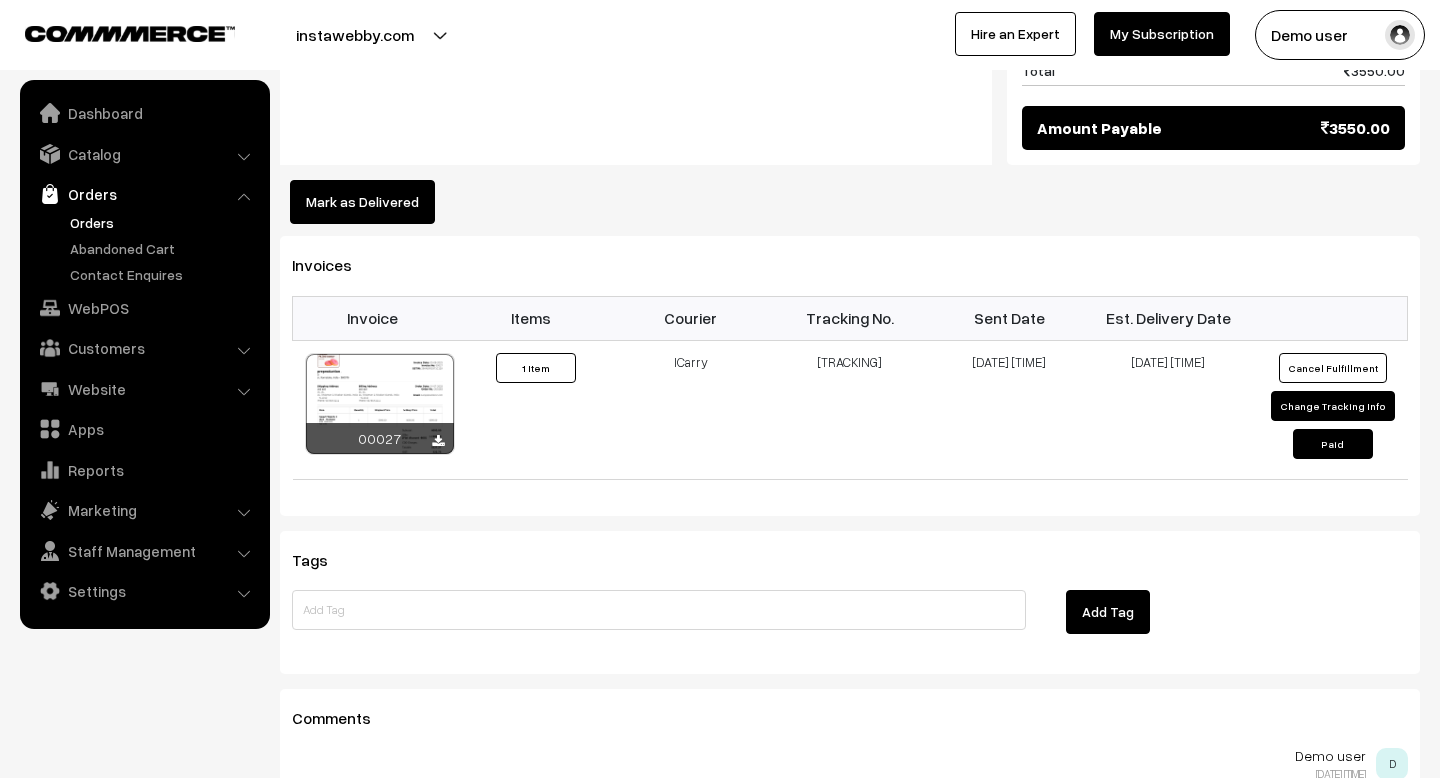 click on "Mark as Delivered" at bounding box center [362, 202] 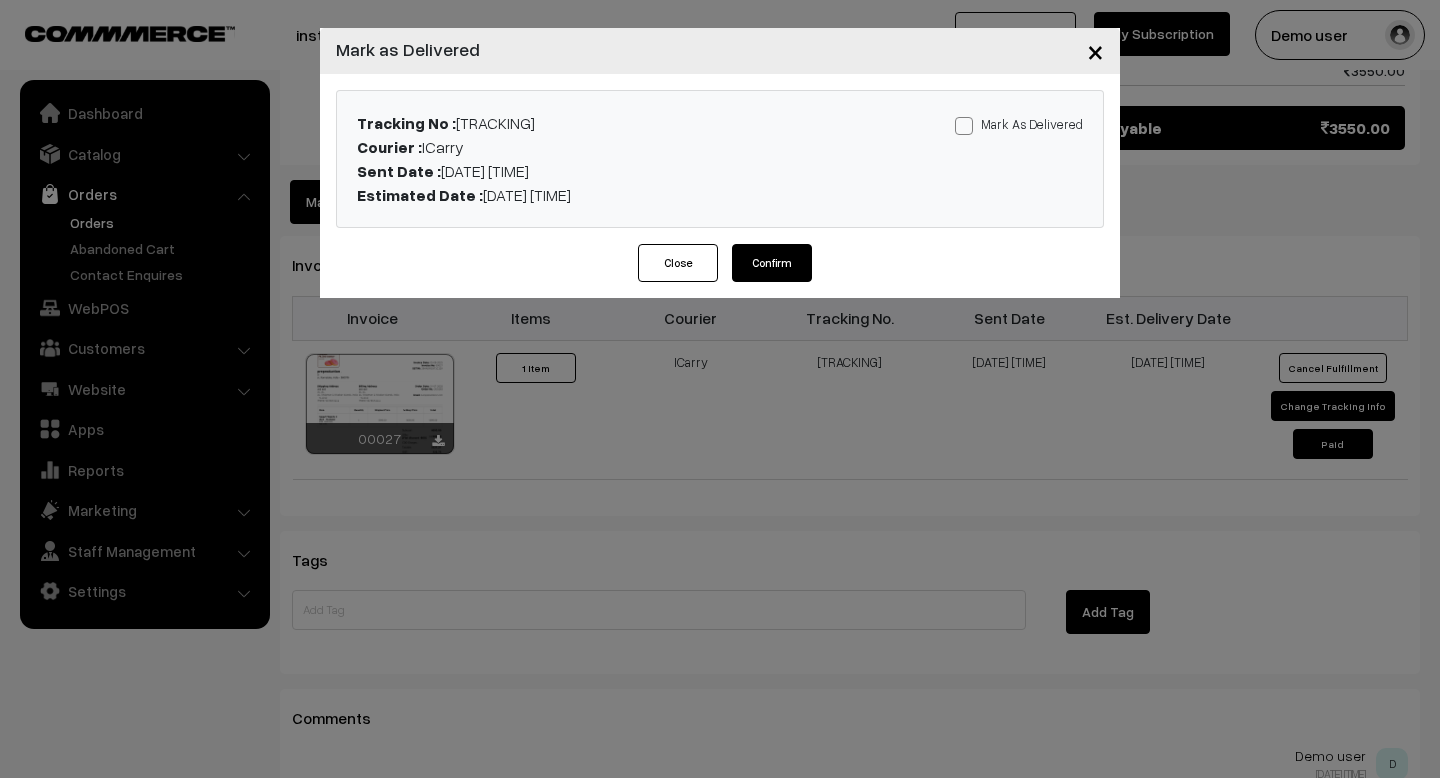 click on "Tracking No :  987654e5876
Courier :  ICarry
Sent Date :  06-08-2025 04:36 PM
Estimated Date :  14-08-2025 04:36 PM
Mark As Delivered
Mark As Paid" at bounding box center (720, 159) 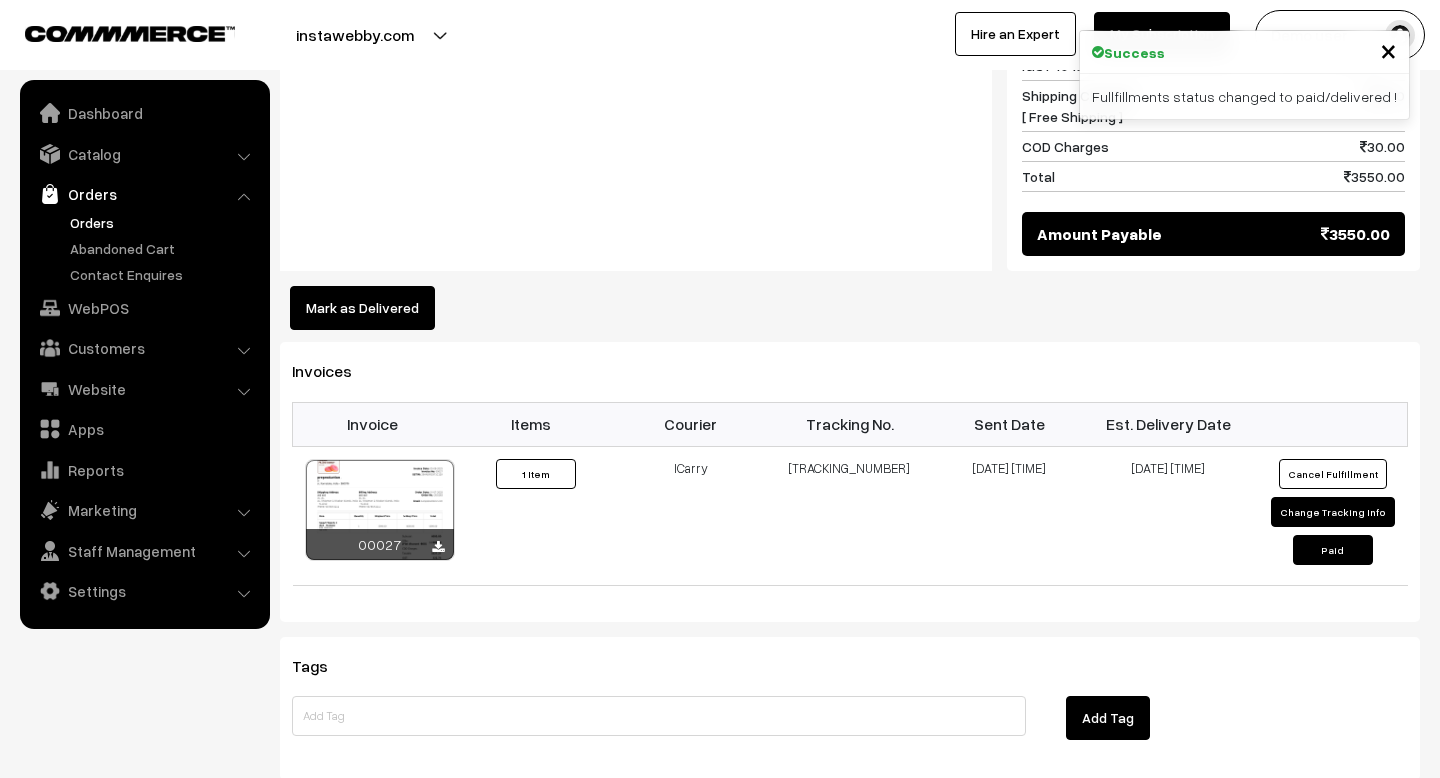 scroll, scrollTop: 1010, scrollLeft: 0, axis: vertical 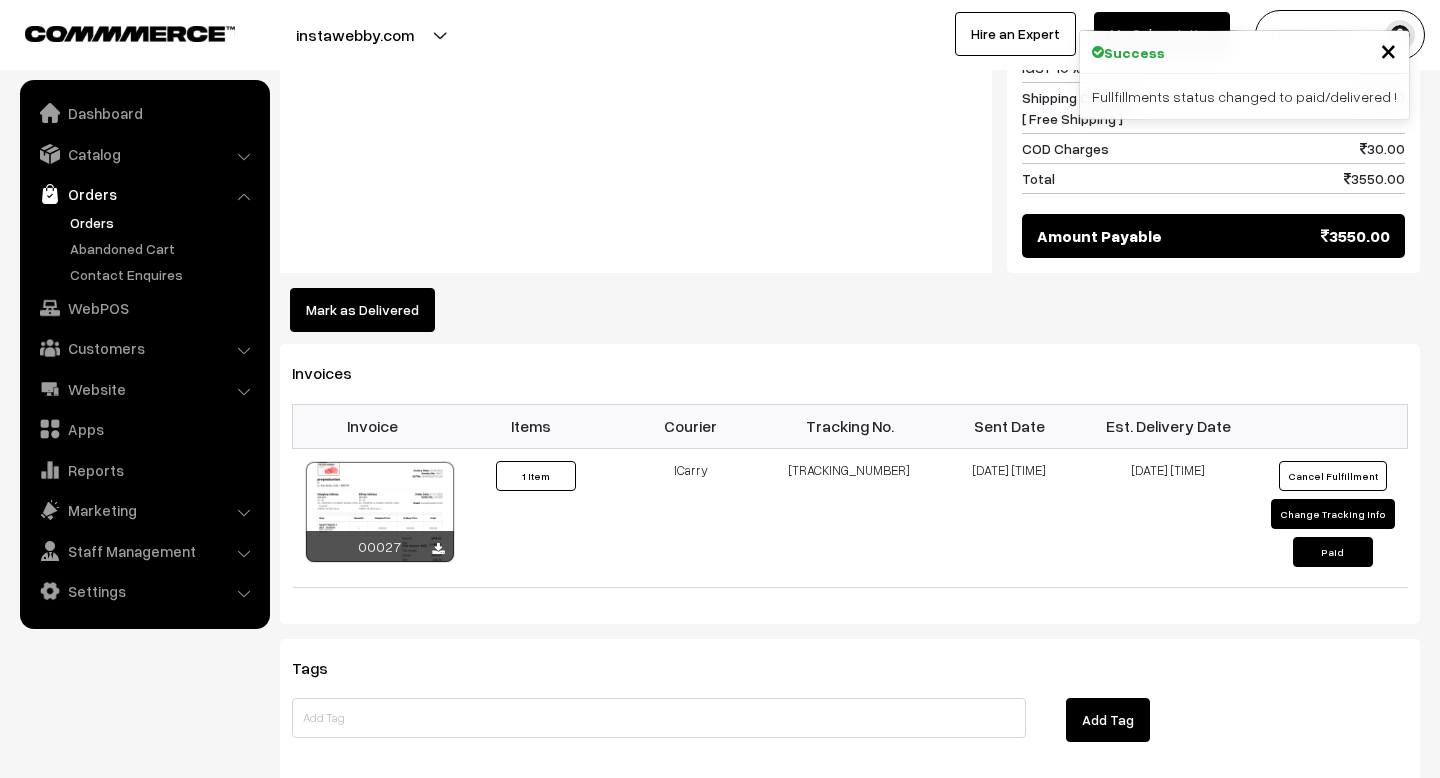 click on "Mark as Delivered" at bounding box center [362, 310] 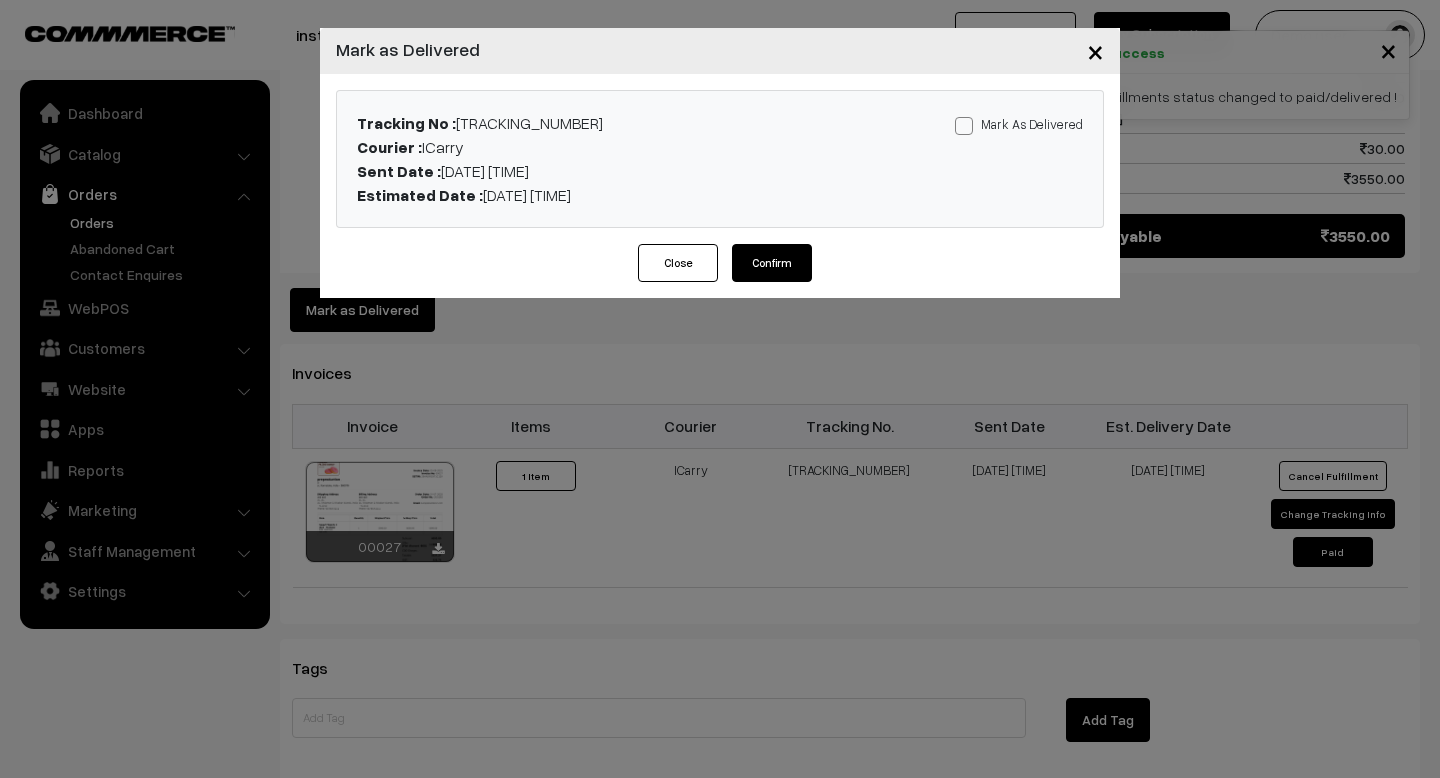 drag, startPoint x: 781, startPoint y: 262, endPoint x: 956, endPoint y: 142, distance: 212.19095 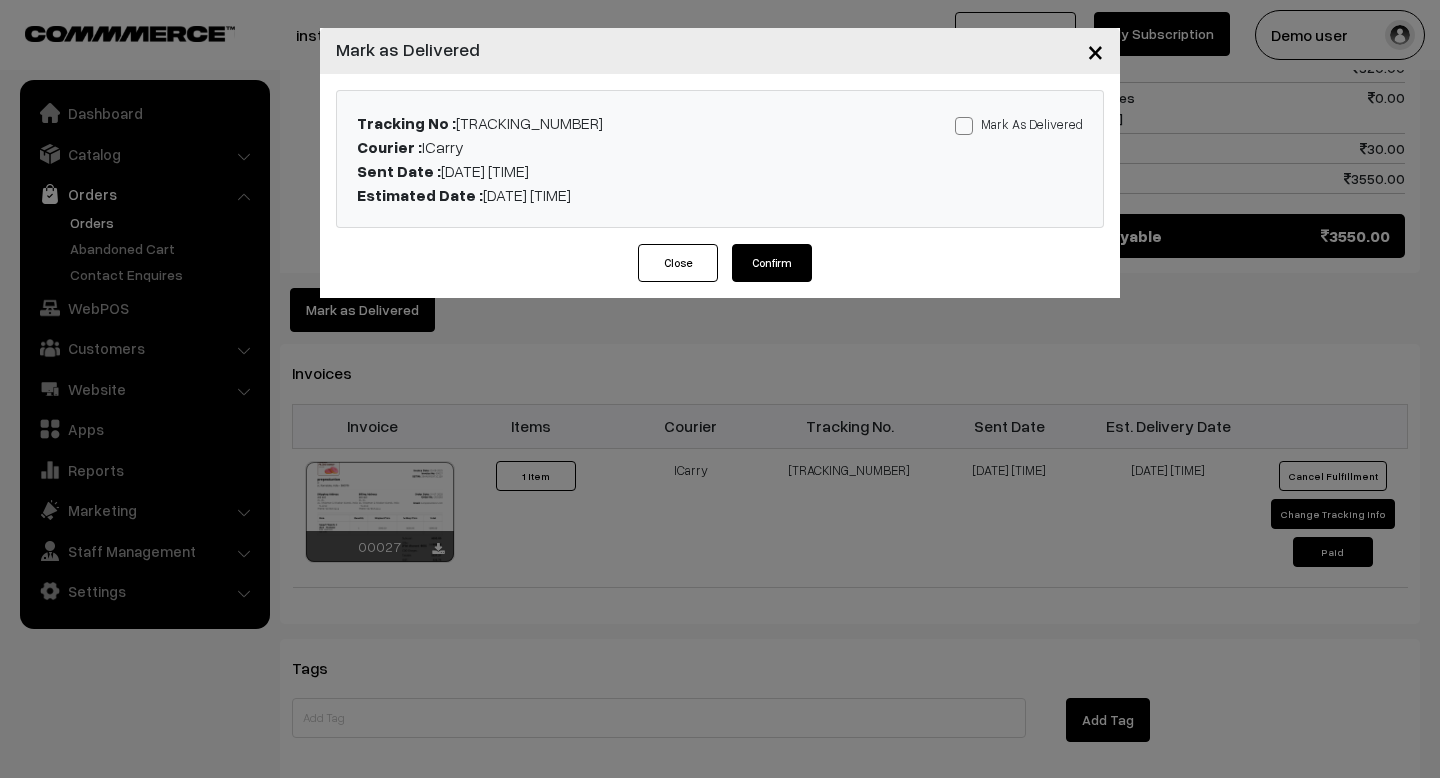 click at bounding box center [964, 126] 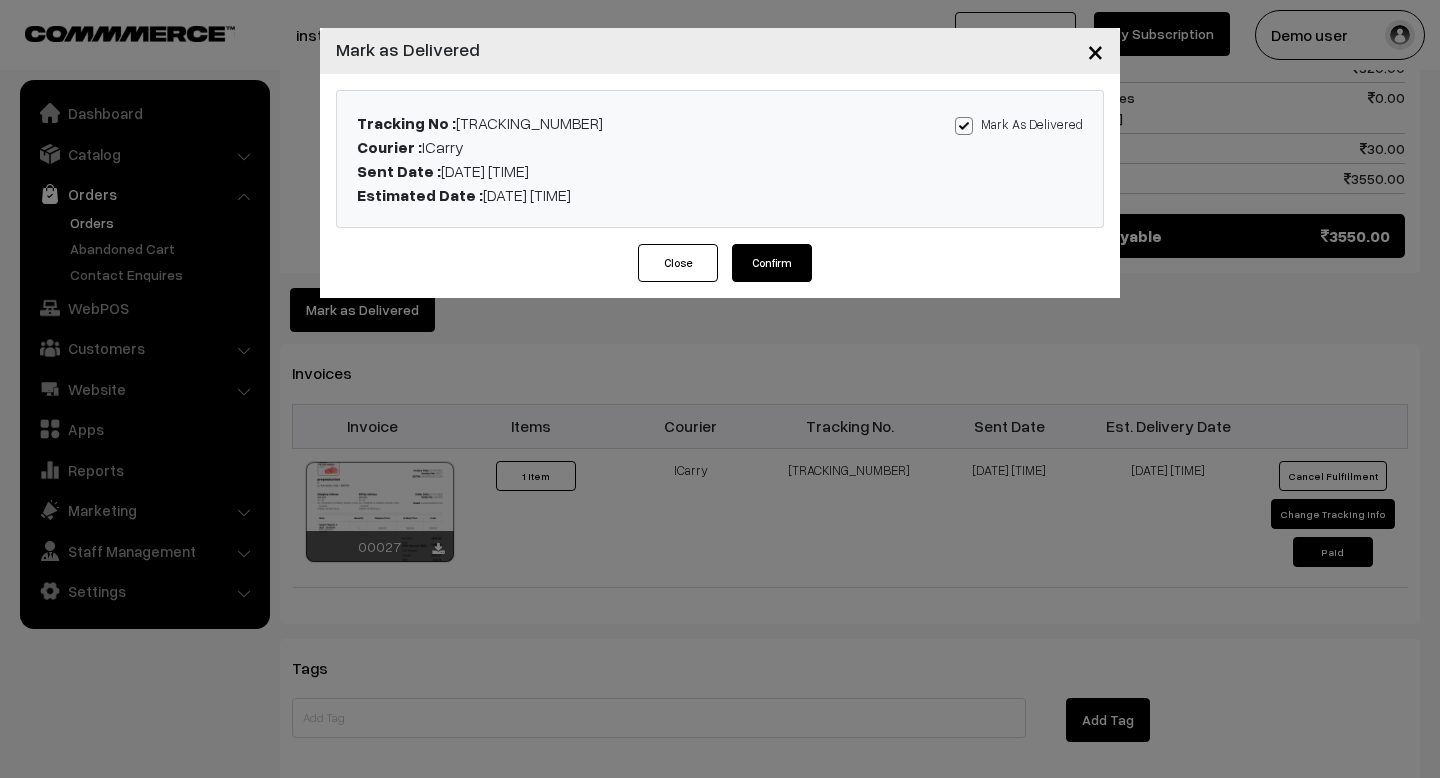 click on "Tracking No :  [TRACKING]
Courier :  ICarry
Sent Date :  [DATE] [TIME]
Estimated Date :  [DATE] [TIME]
Mark As Delivered
Mark As Paid" at bounding box center (720, 159) 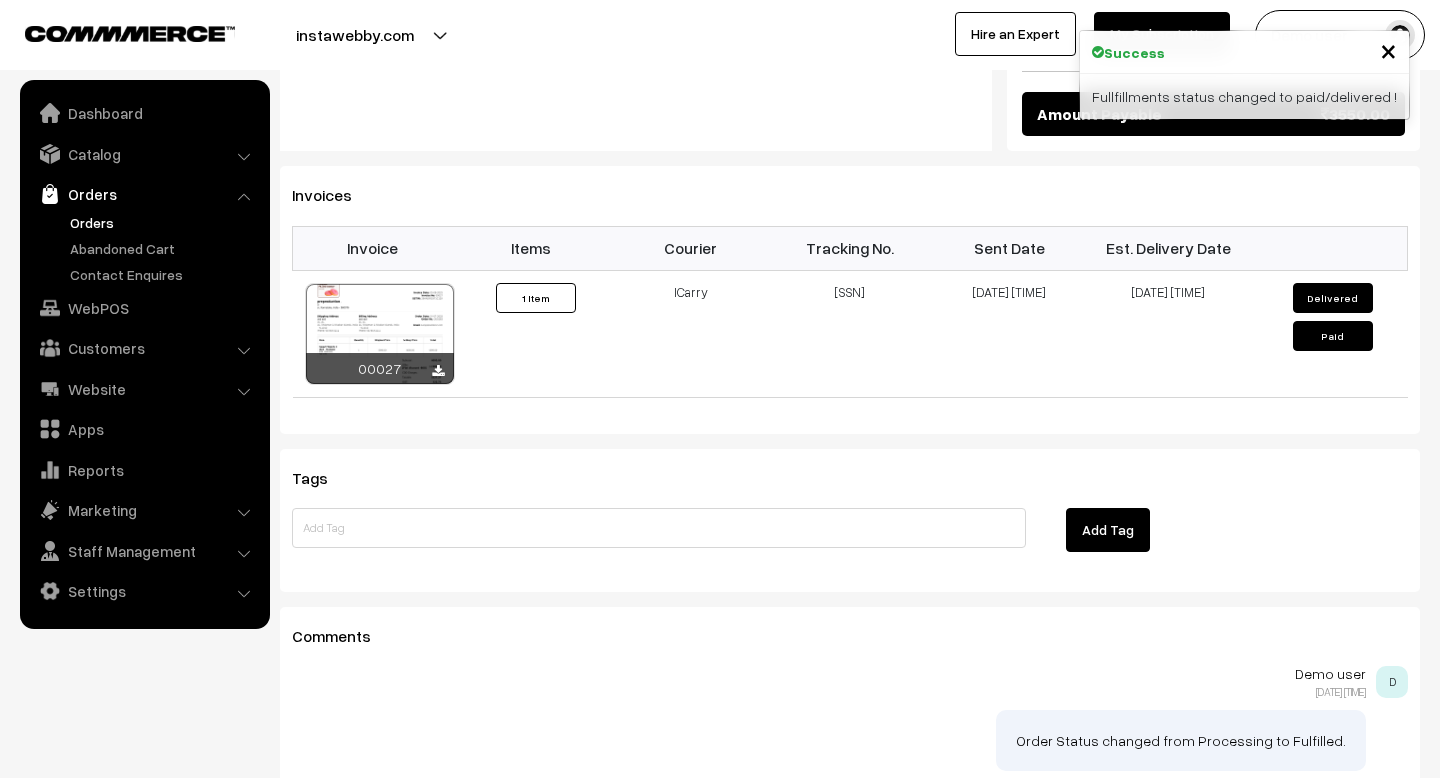 scroll, scrollTop: 1133, scrollLeft: 0, axis: vertical 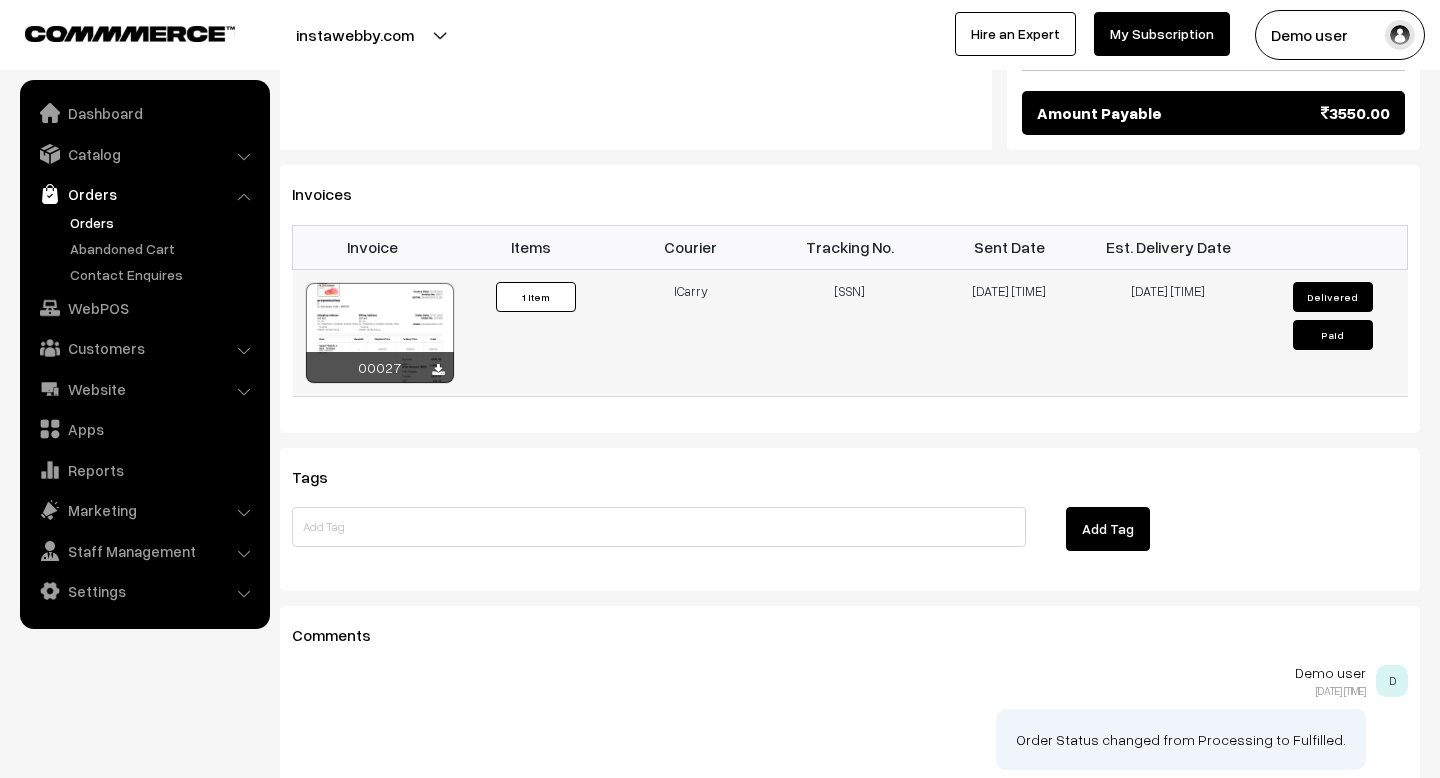 drag, startPoint x: 1315, startPoint y: 290, endPoint x: 1125, endPoint y: 356, distance: 201.13676 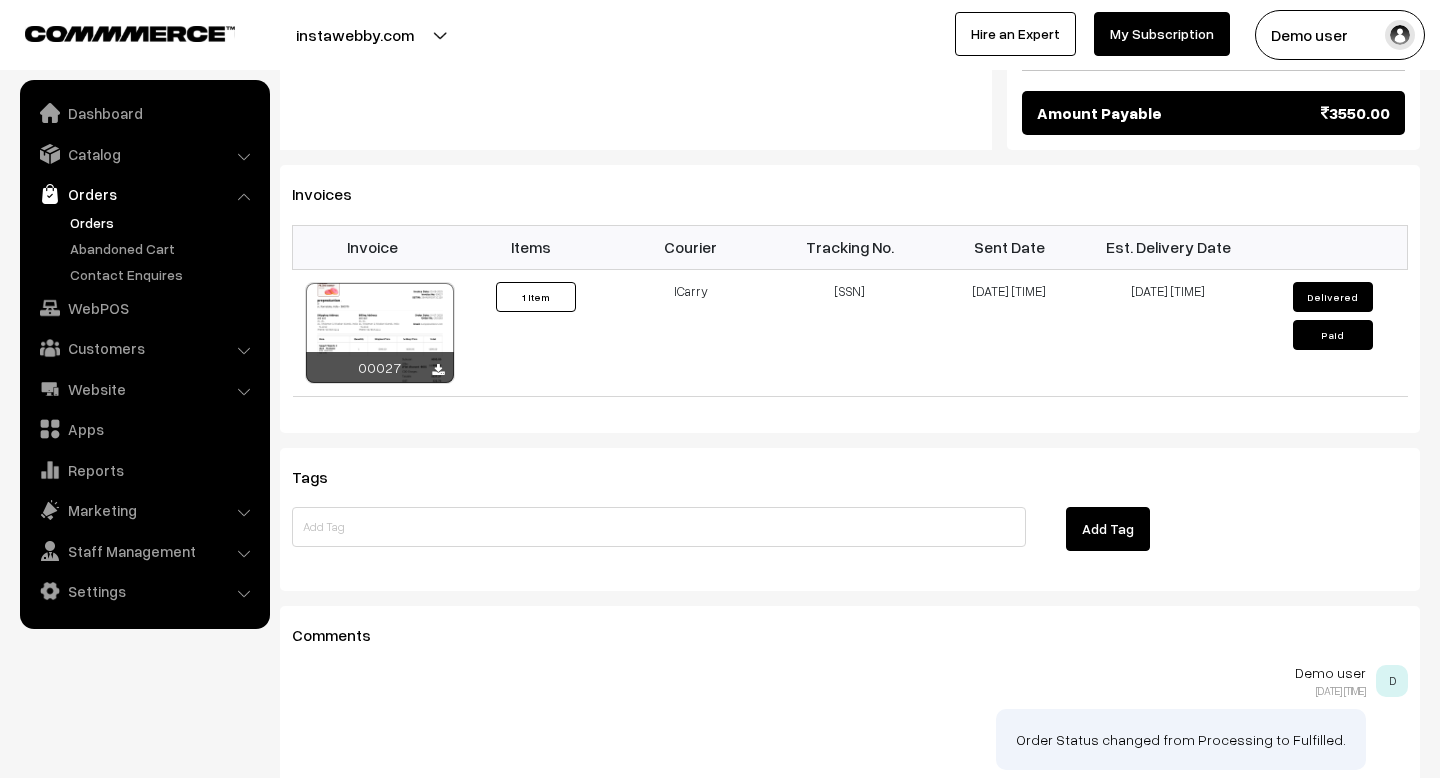 click on "Orders" at bounding box center (164, 222) 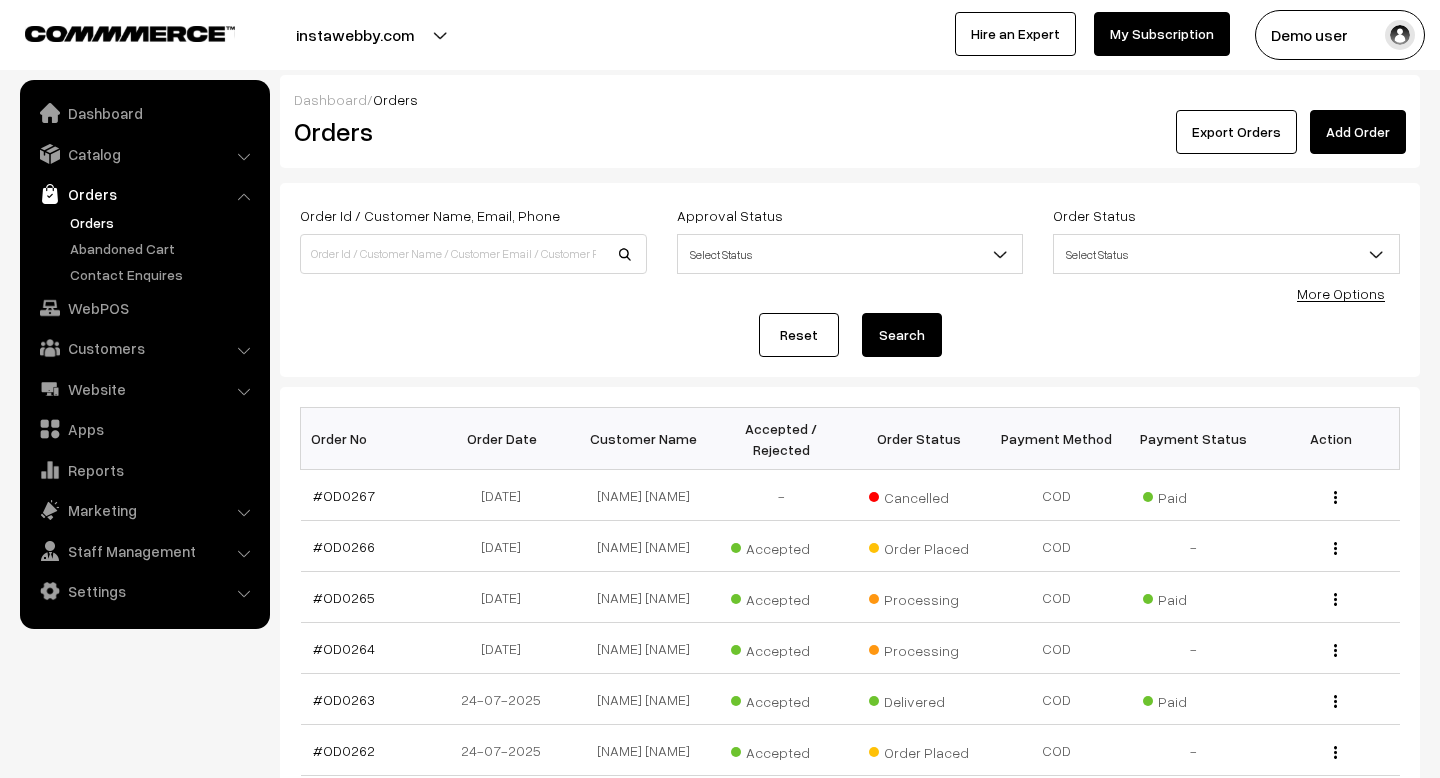 scroll, scrollTop: 178, scrollLeft: 0, axis: vertical 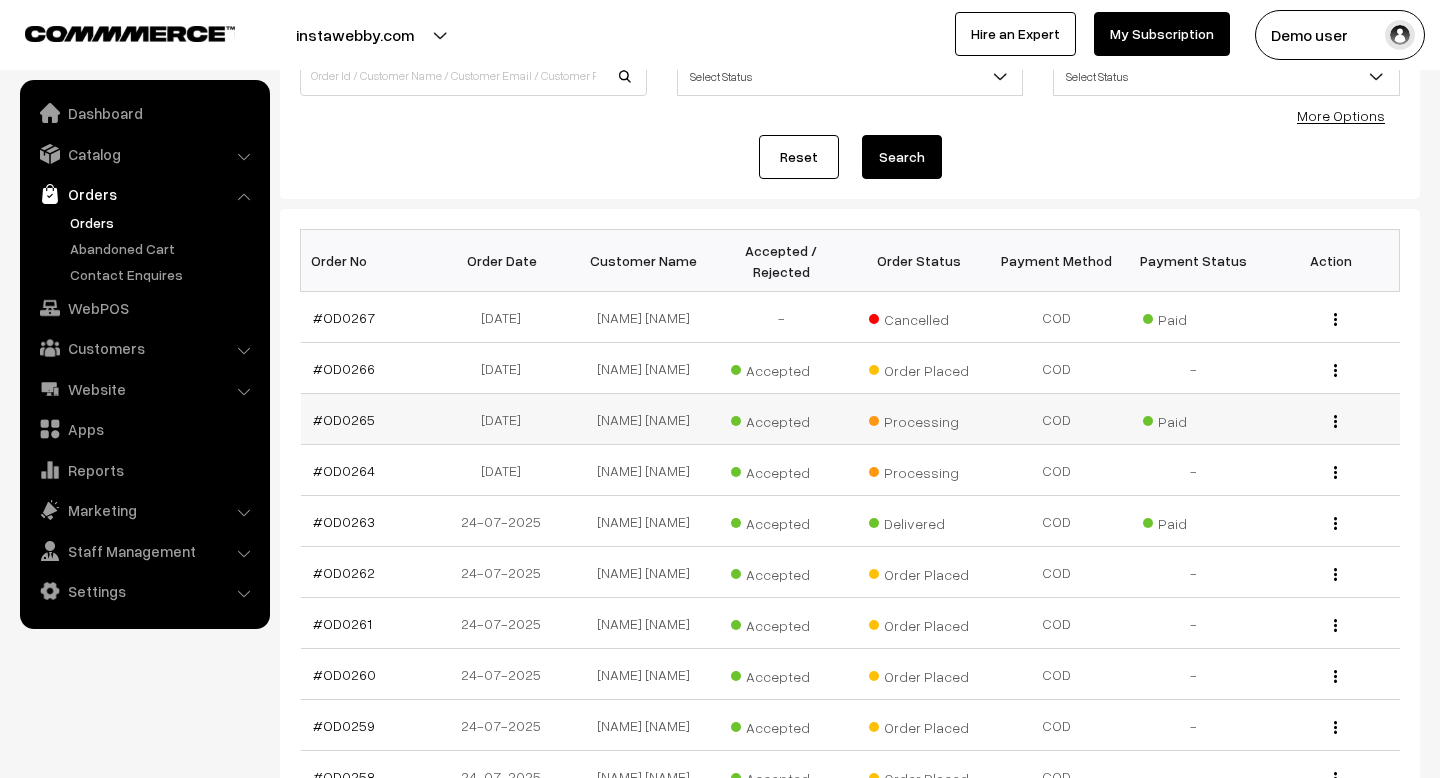 click on "View" at bounding box center (1330, 419) 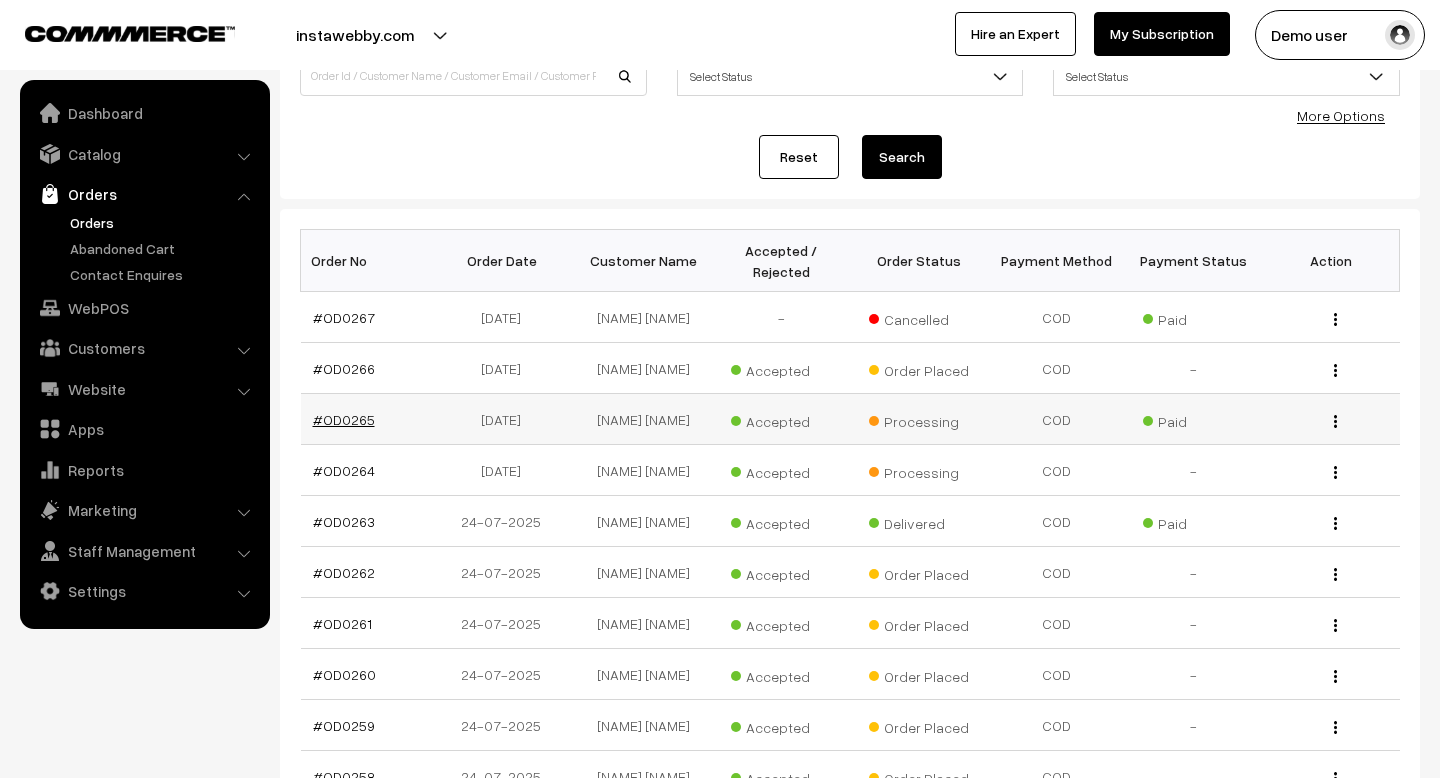 click on "#OD0265" at bounding box center [344, 419] 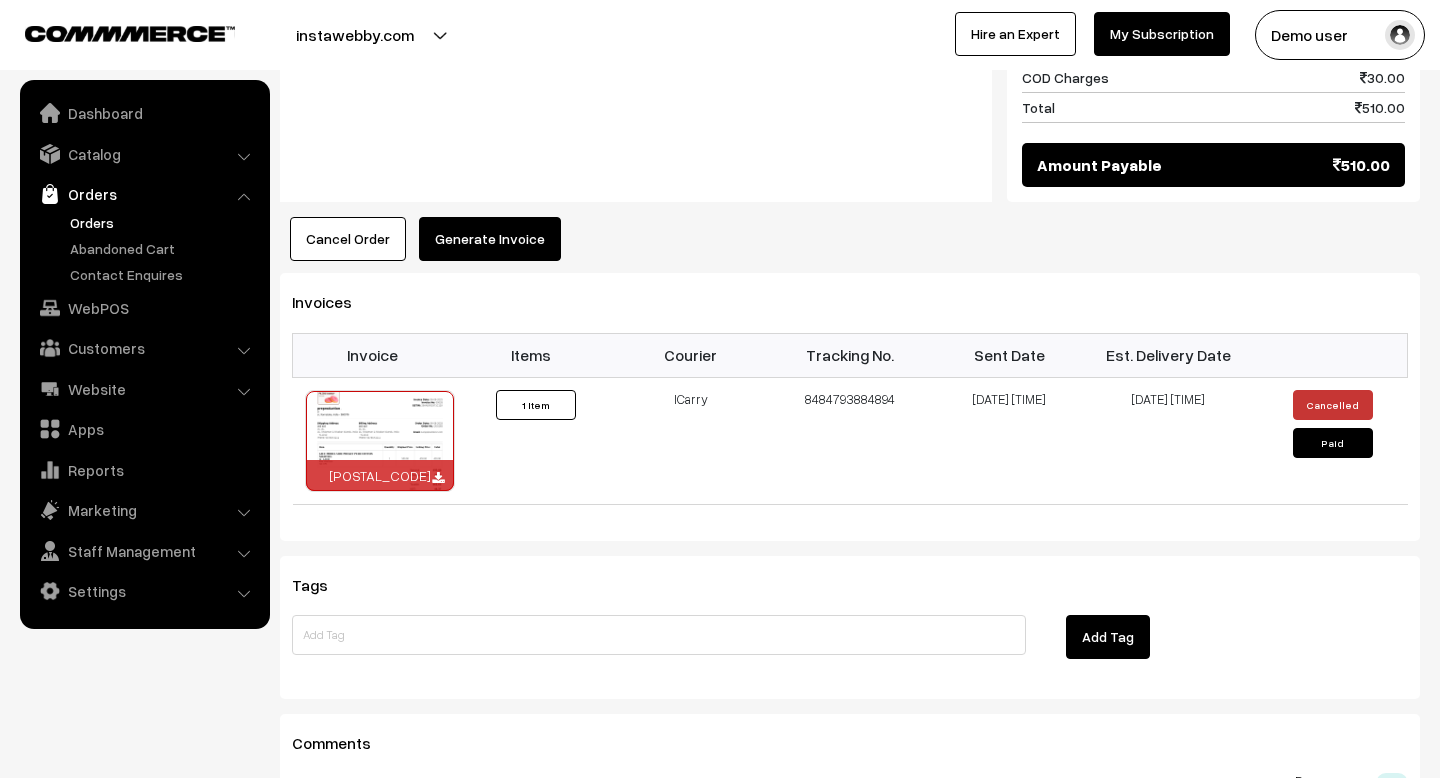 scroll, scrollTop: 1115, scrollLeft: 0, axis: vertical 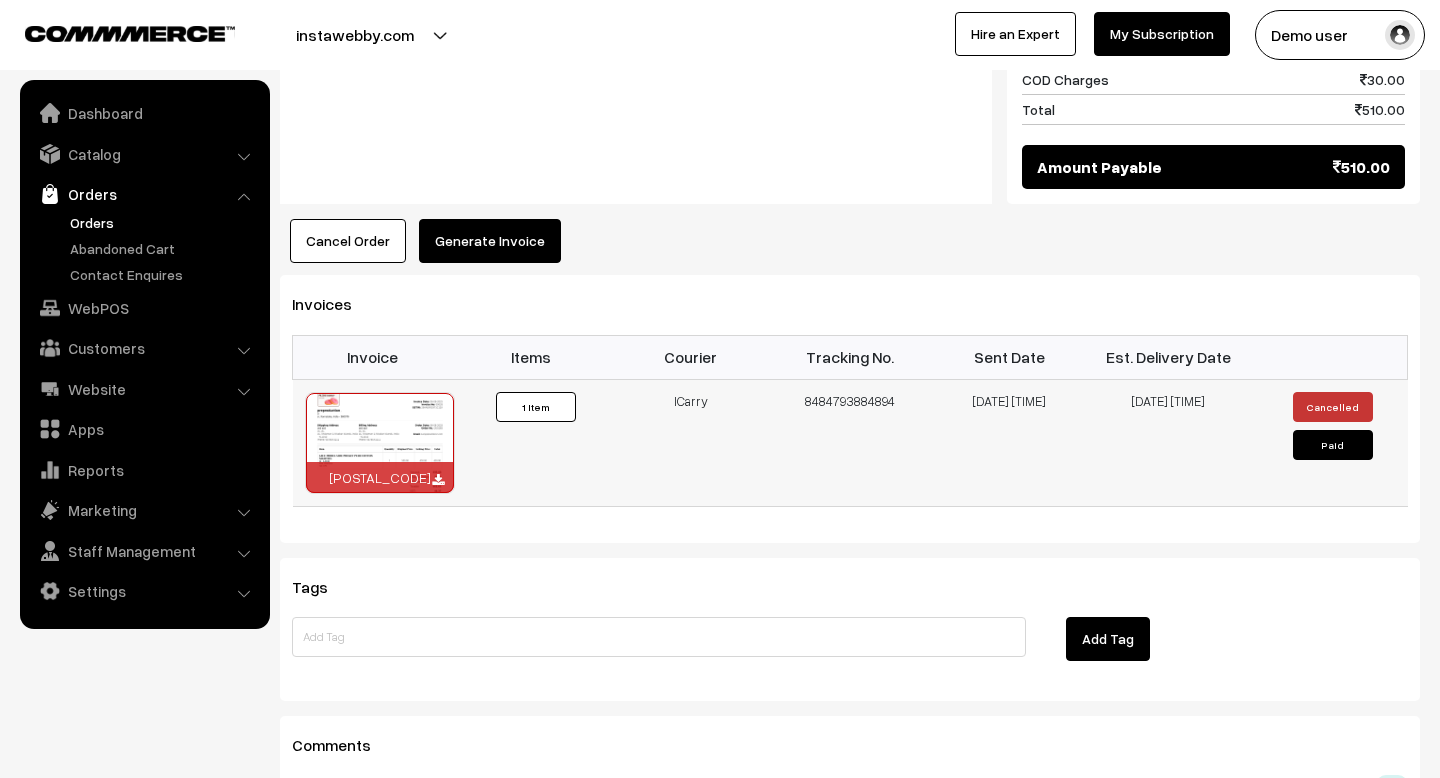 click on "8484793884894" at bounding box center (849, 442) 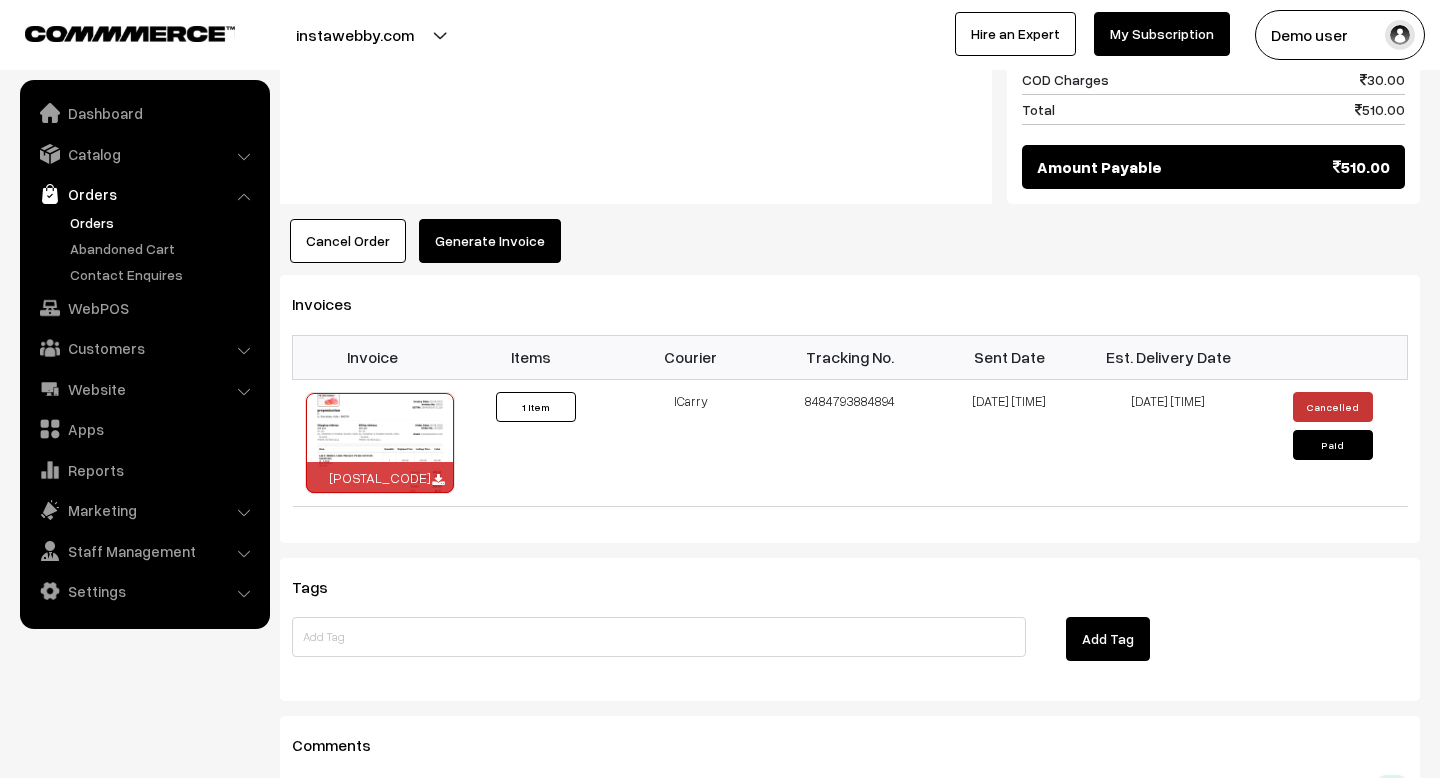 click on "Orders" at bounding box center (164, 222) 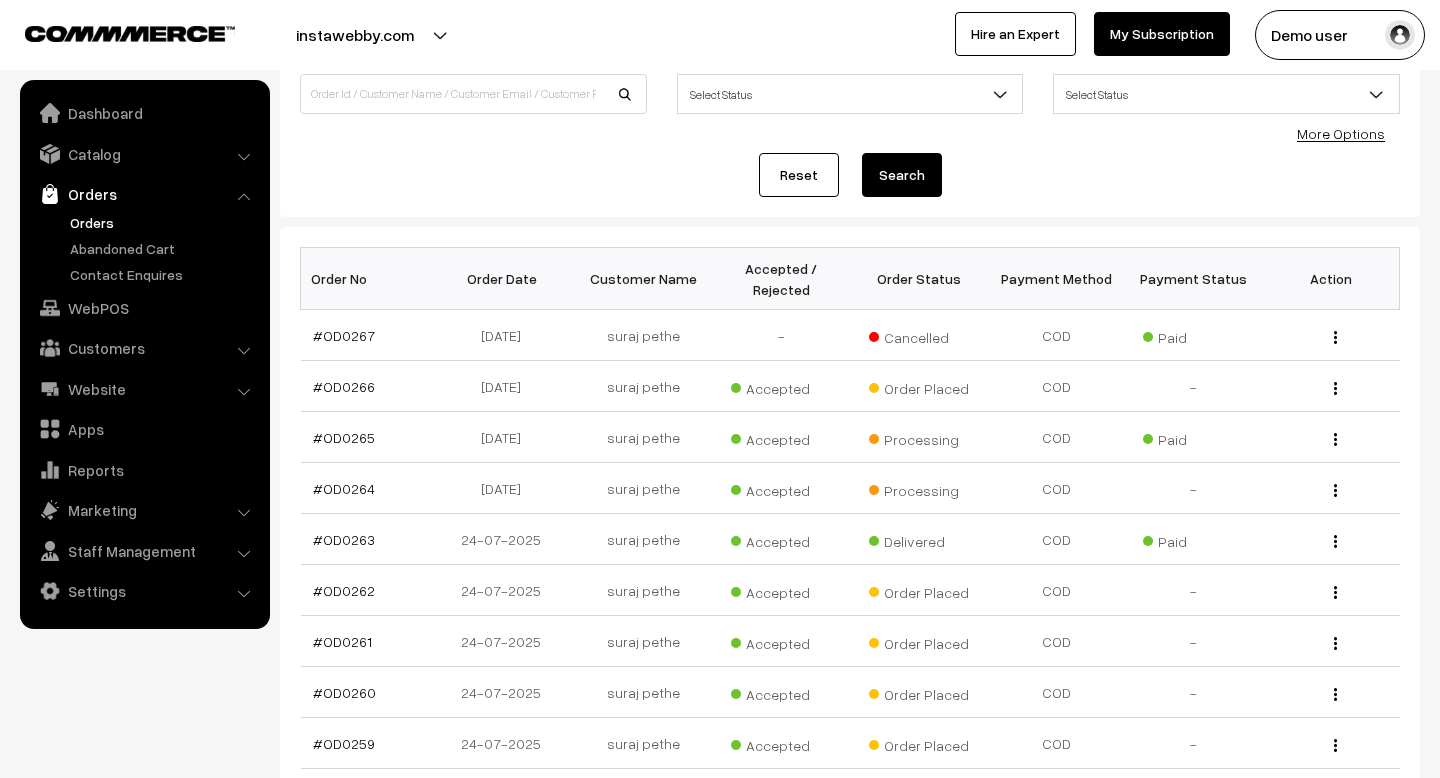 scroll, scrollTop: 164, scrollLeft: 0, axis: vertical 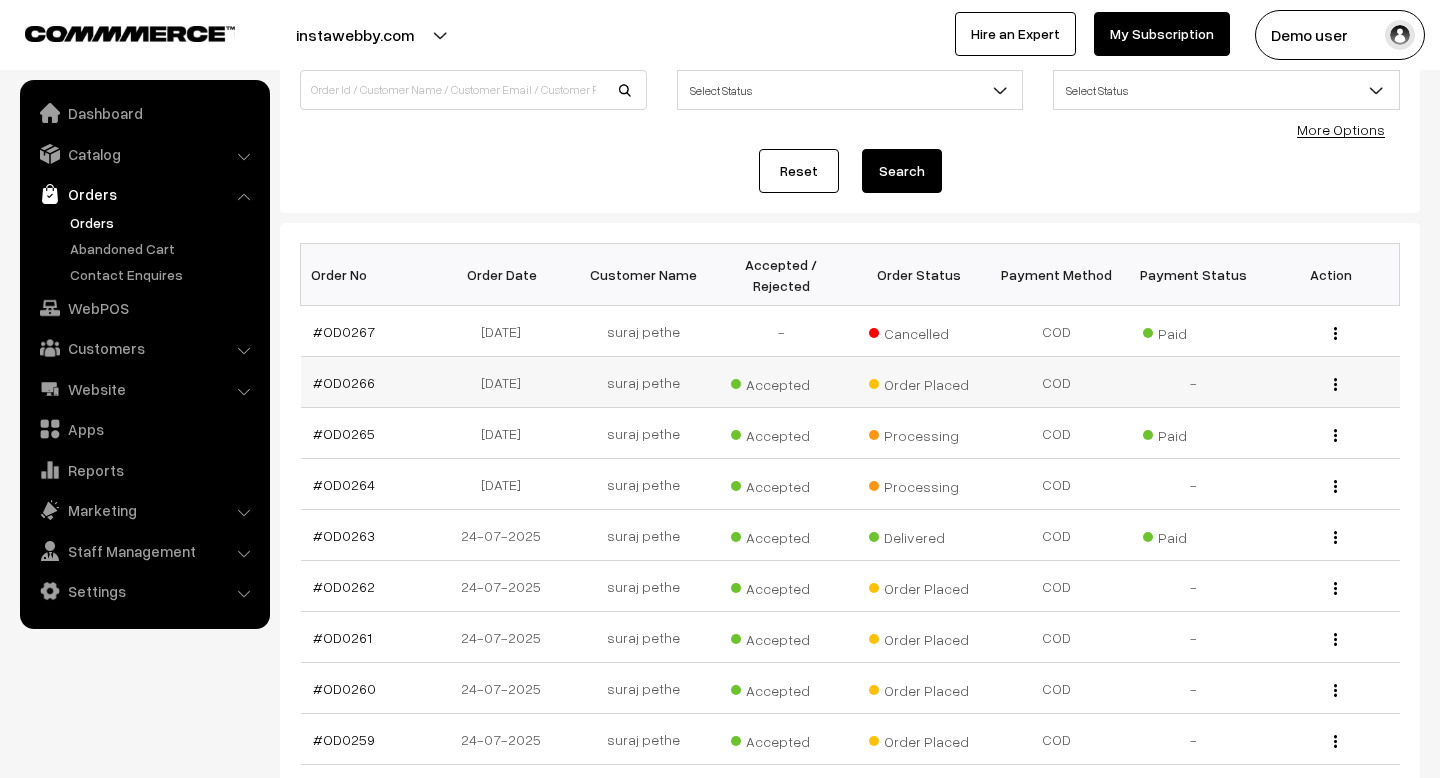 click on "View" at bounding box center (1330, 382) 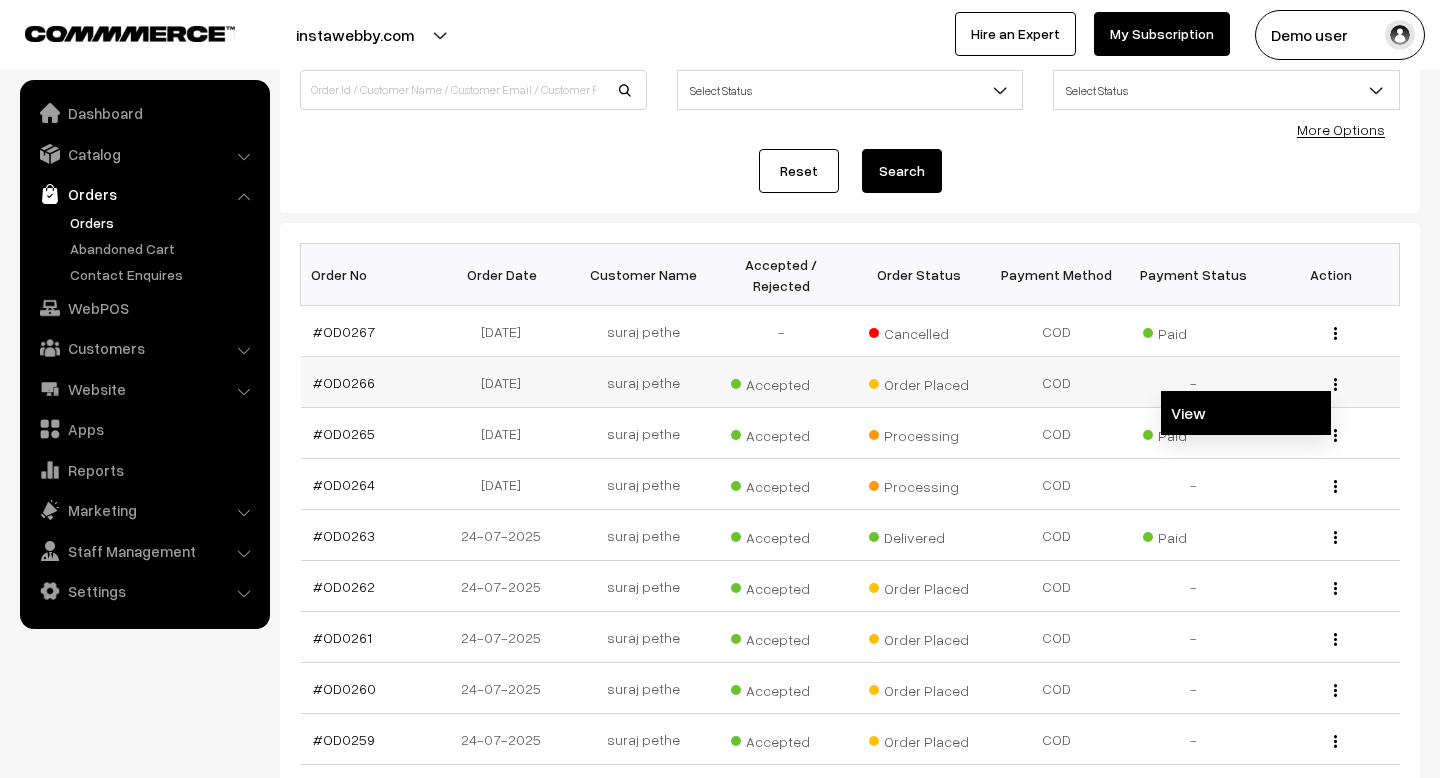 click on "View" at bounding box center [1246, 413] 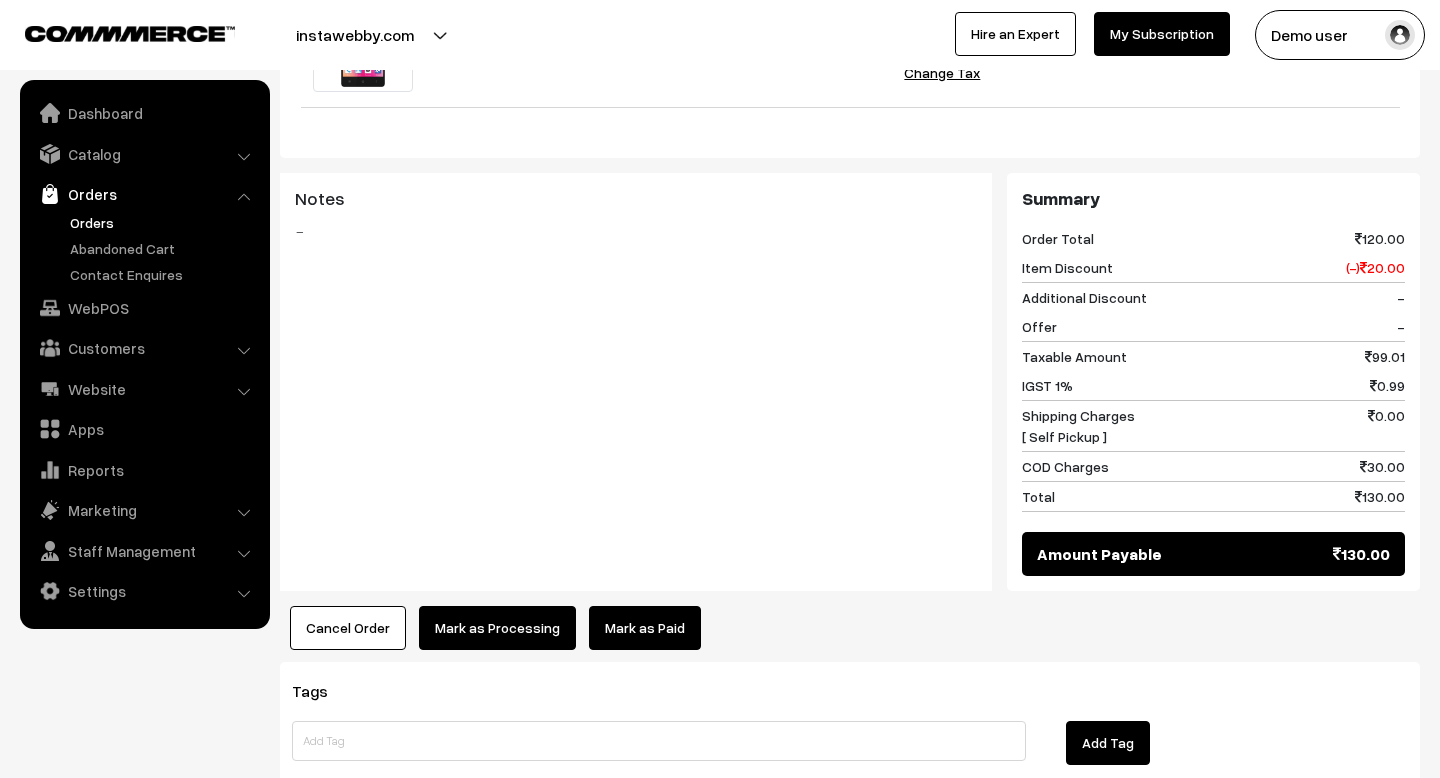 scroll, scrollTop: 859, scrollLeft: 0, axis: vertical 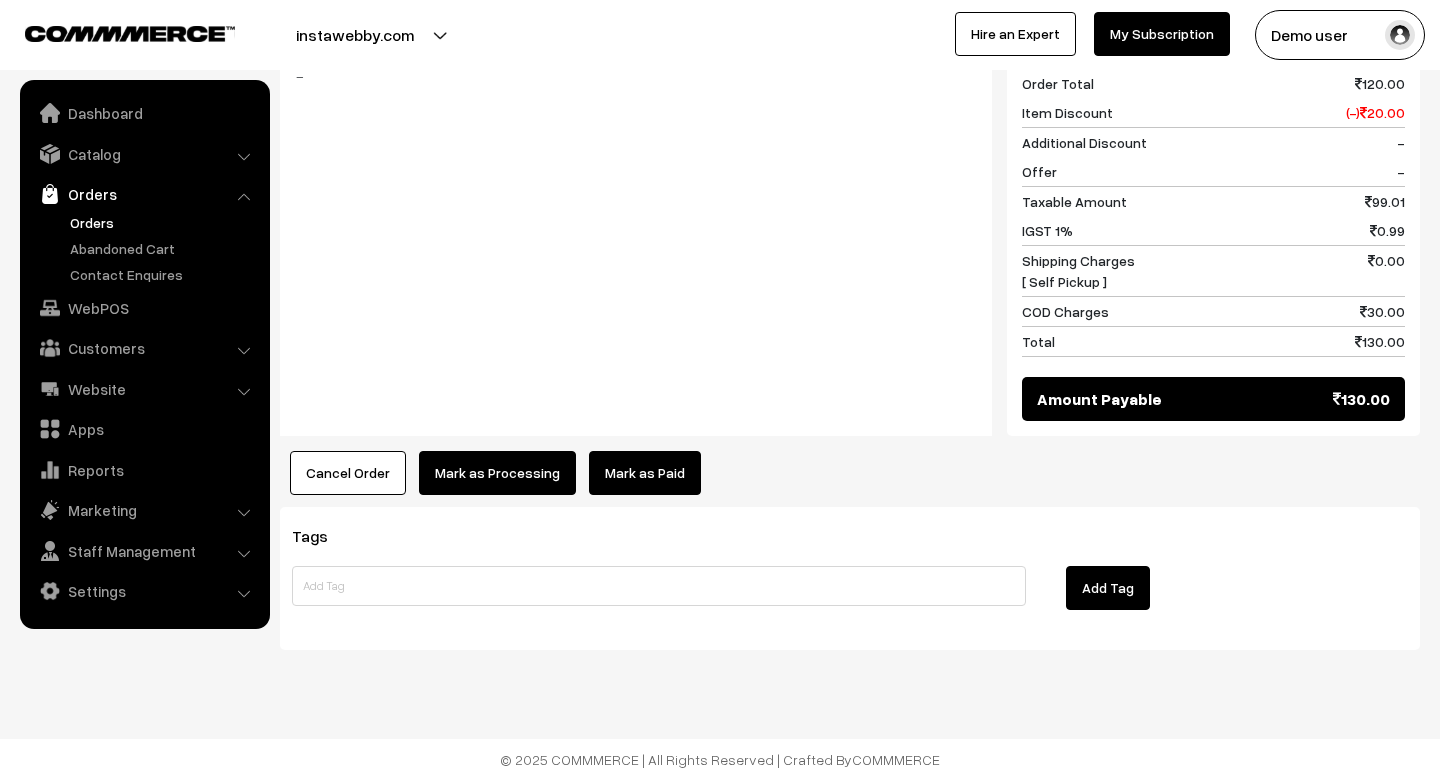 click on "Mark as Processing" at bounding box center [497, 473] 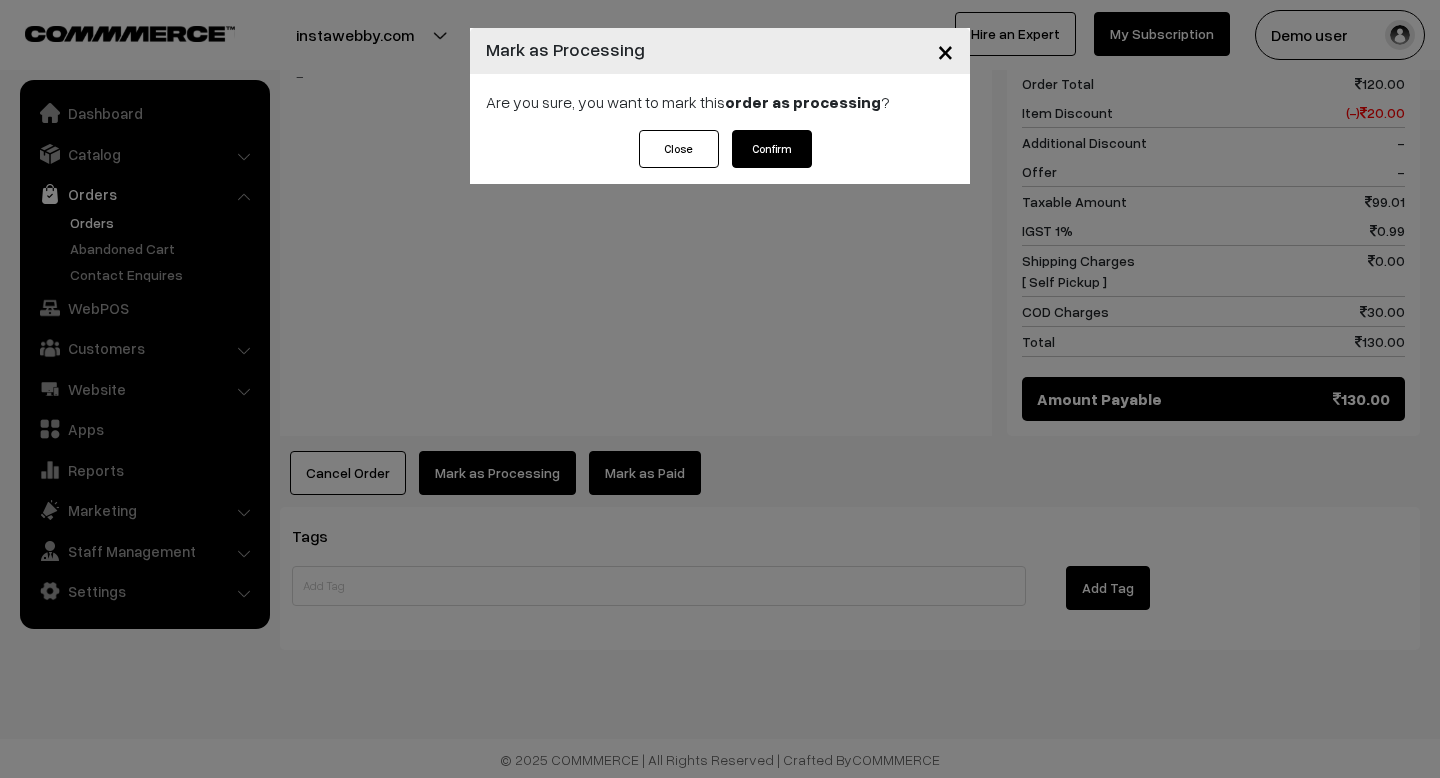 click on "Confirm" at bounding box center [772, 149] 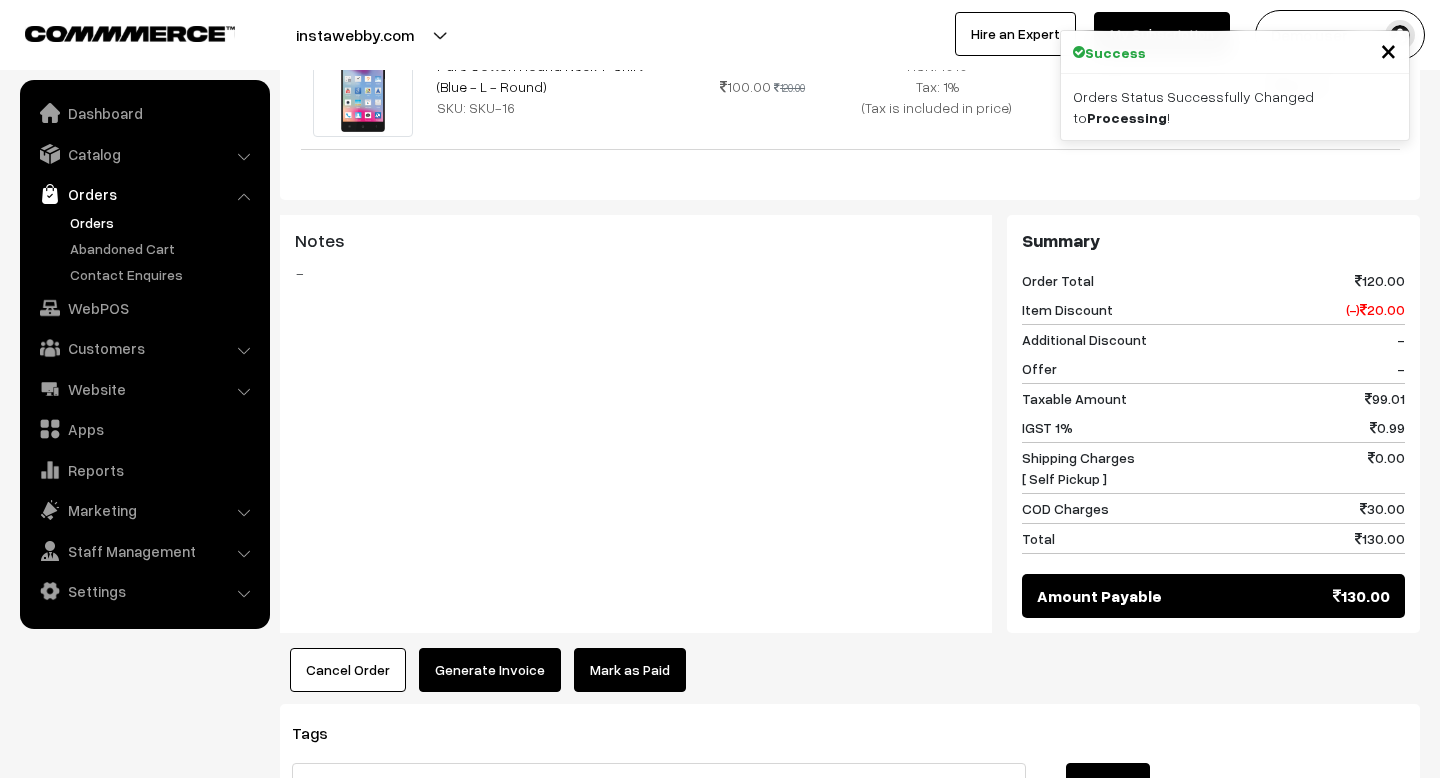 scroll, scrollTop: 853, scrollLeft: 0, axis: vertical 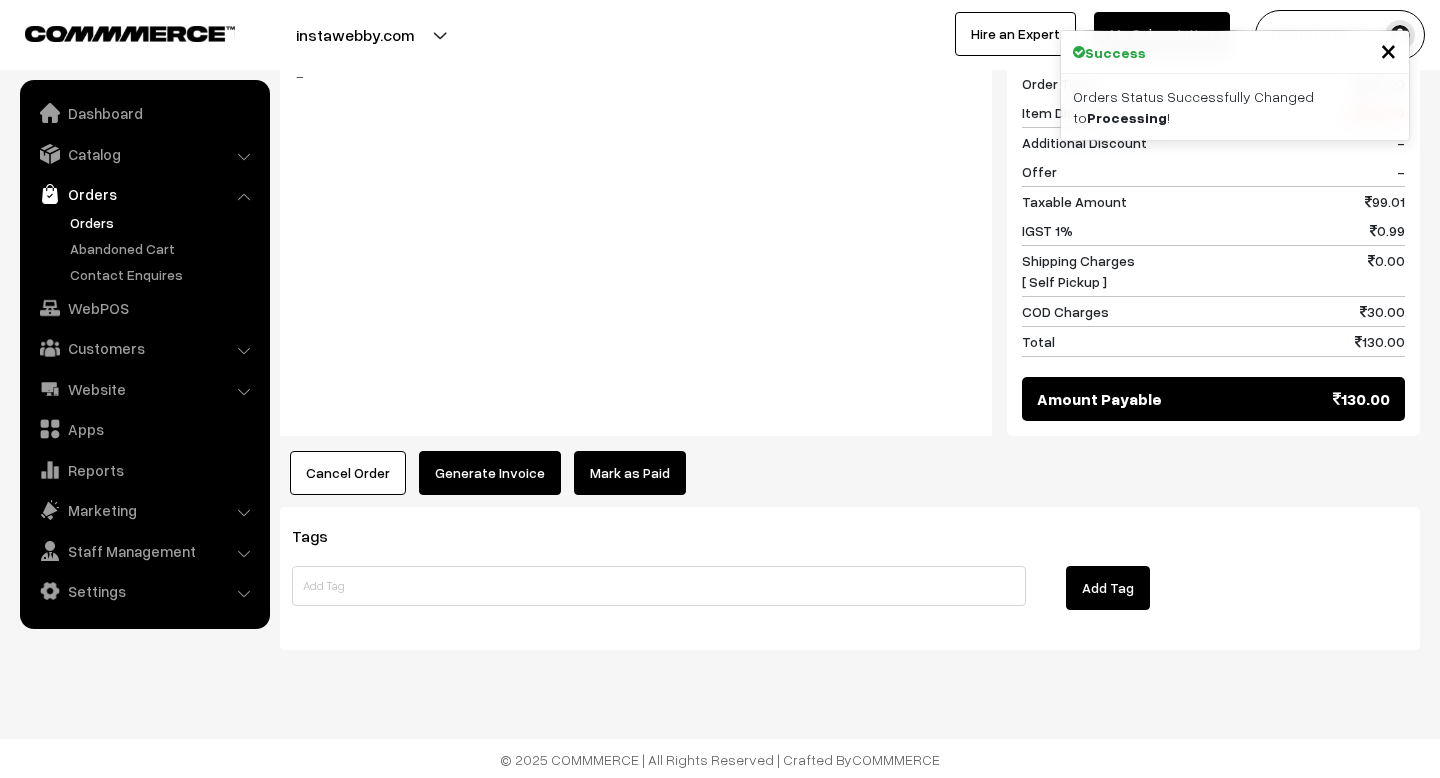 click on "Mark as Paid" at bounding box center [630, 473] 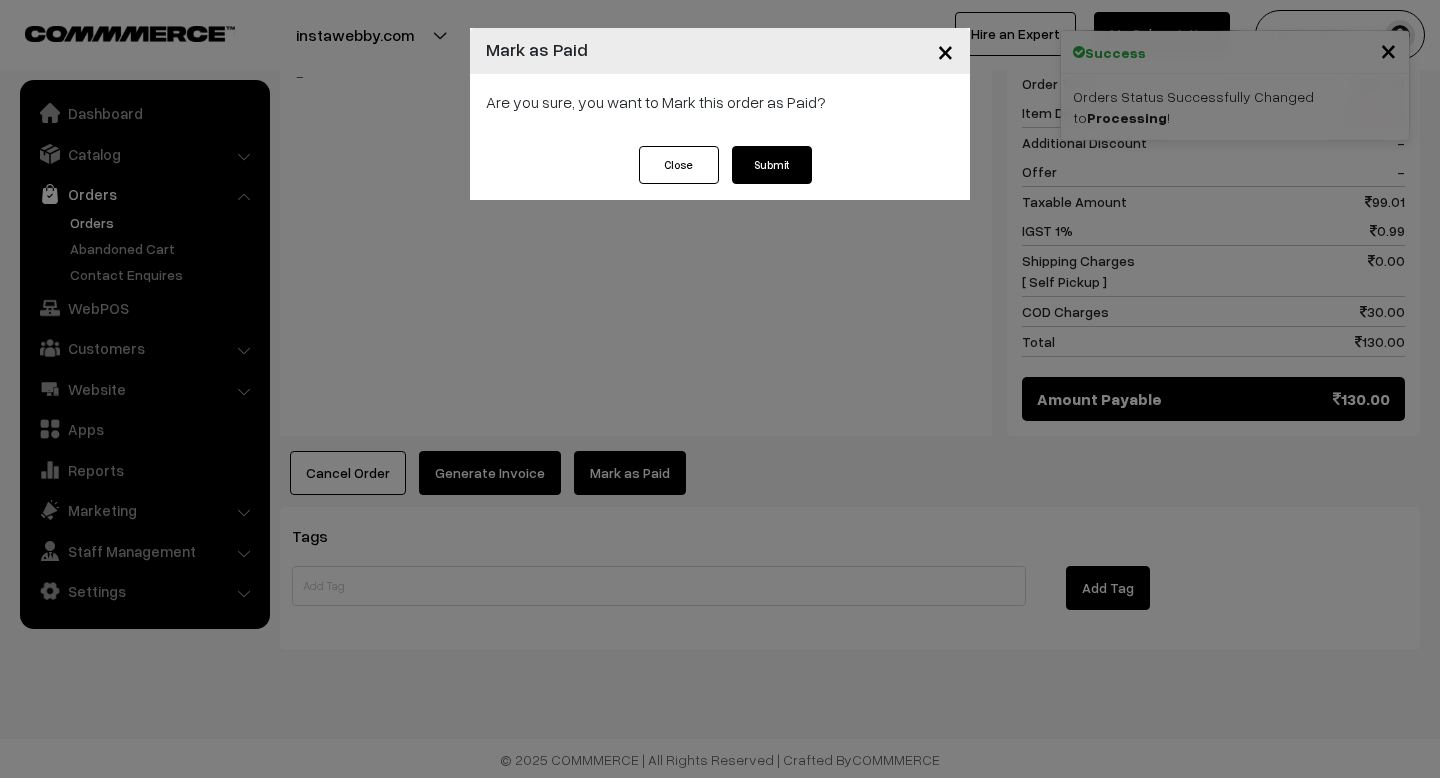 click on "Submit" at bounding box center (772, 165) 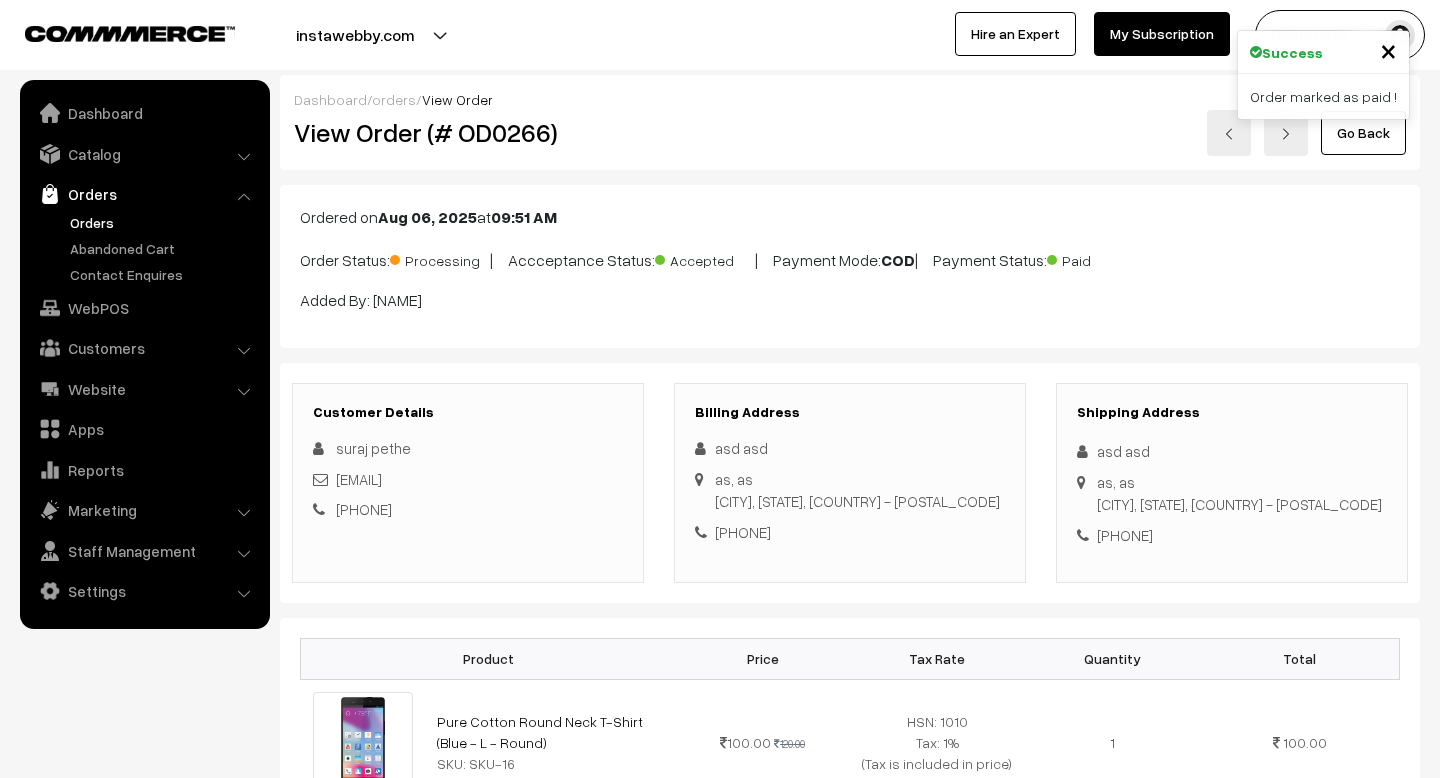 scroll, scrollTop: 853, scrollLeft: 0, axis: vertical 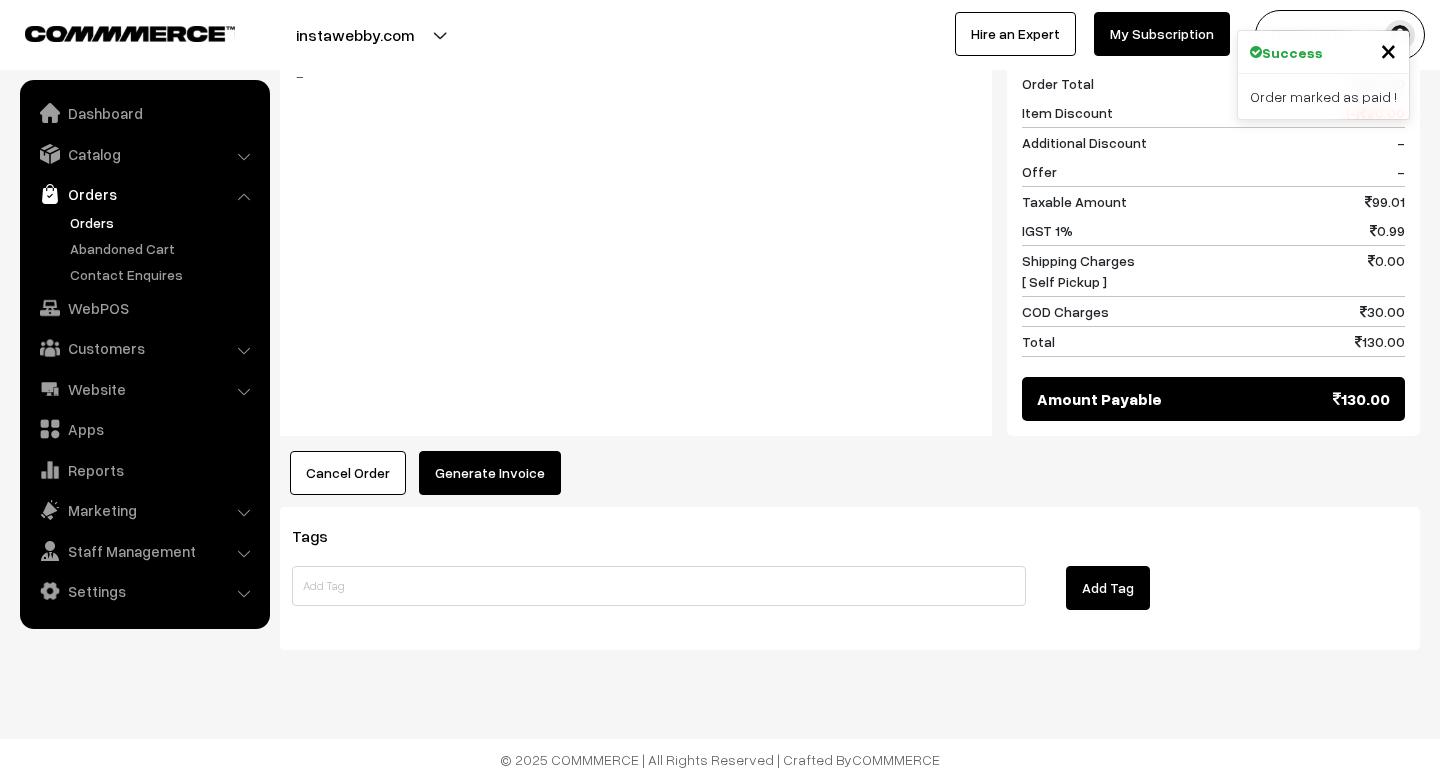 click on "Generate Invoice" at bounding box center [490, 473] 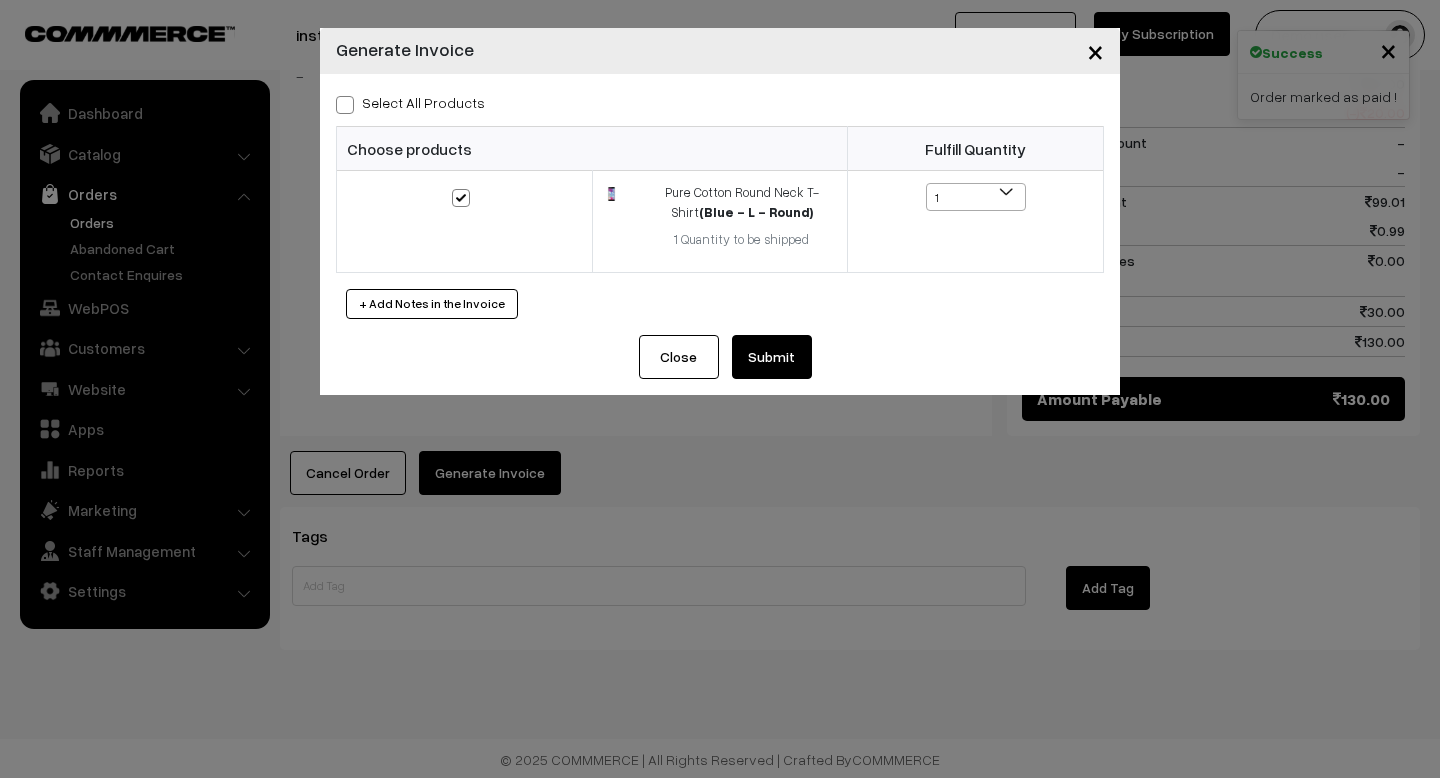 click on "Submit" at bounding box center (772, 357) 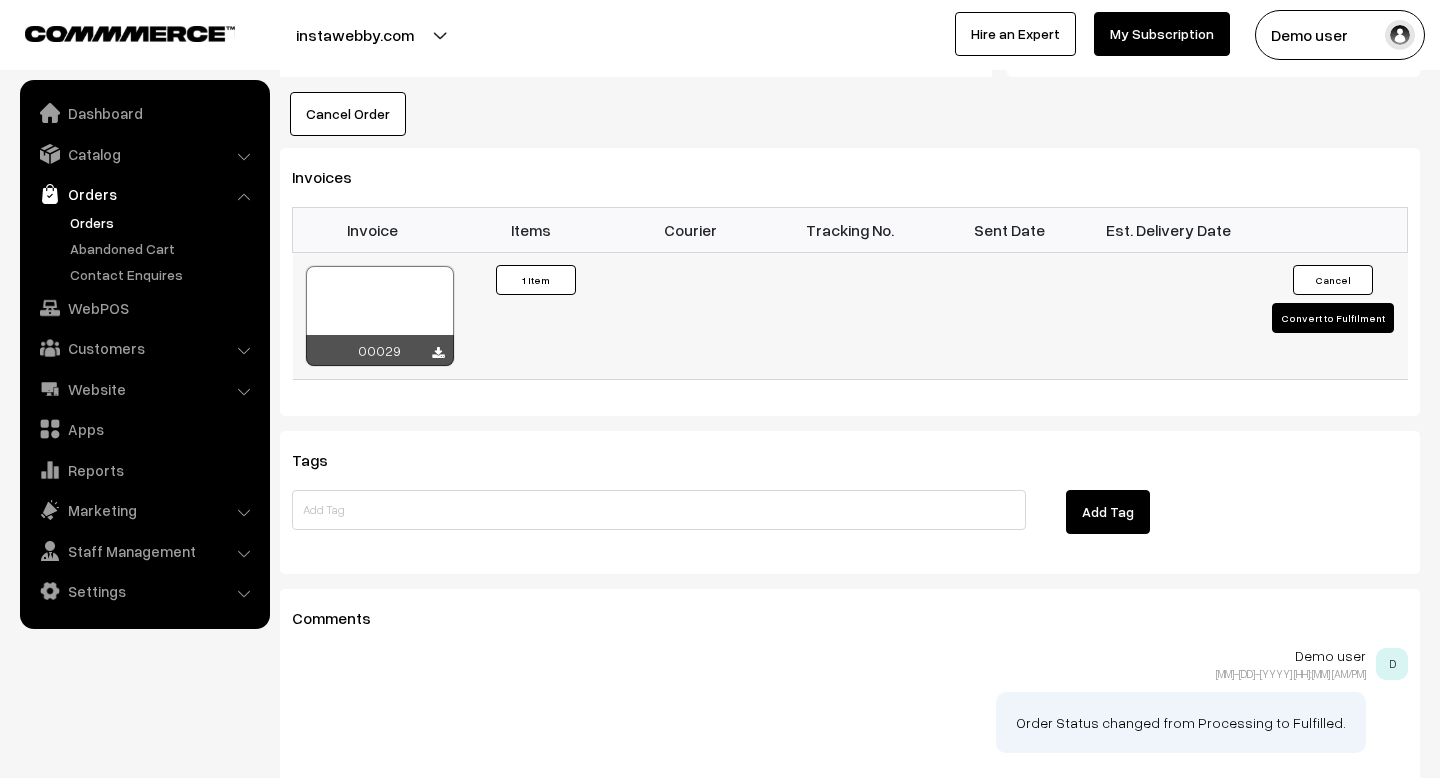 scroll, scrollTop: 1209, scrollLeft: 0, axis: vertical 